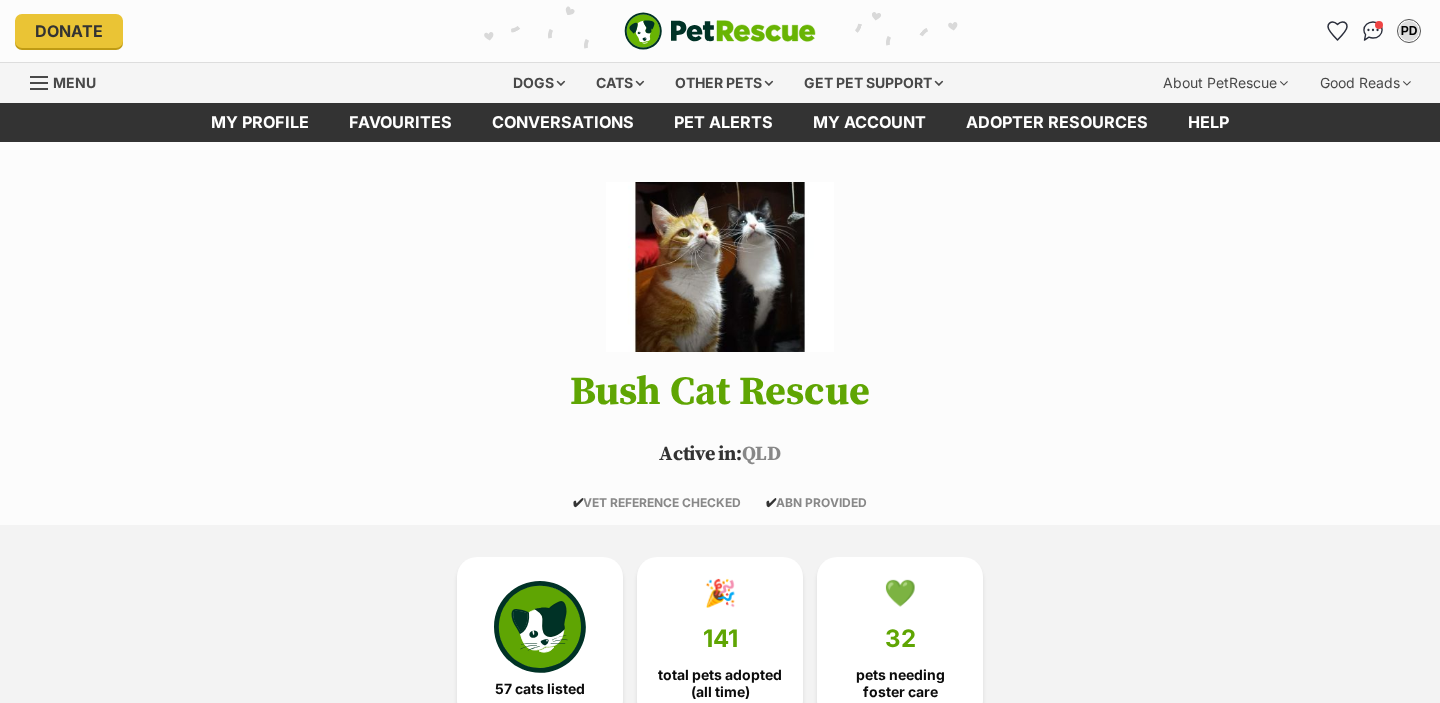 scroll, scrollTop: 0, scrollLeft: 0, axis: both 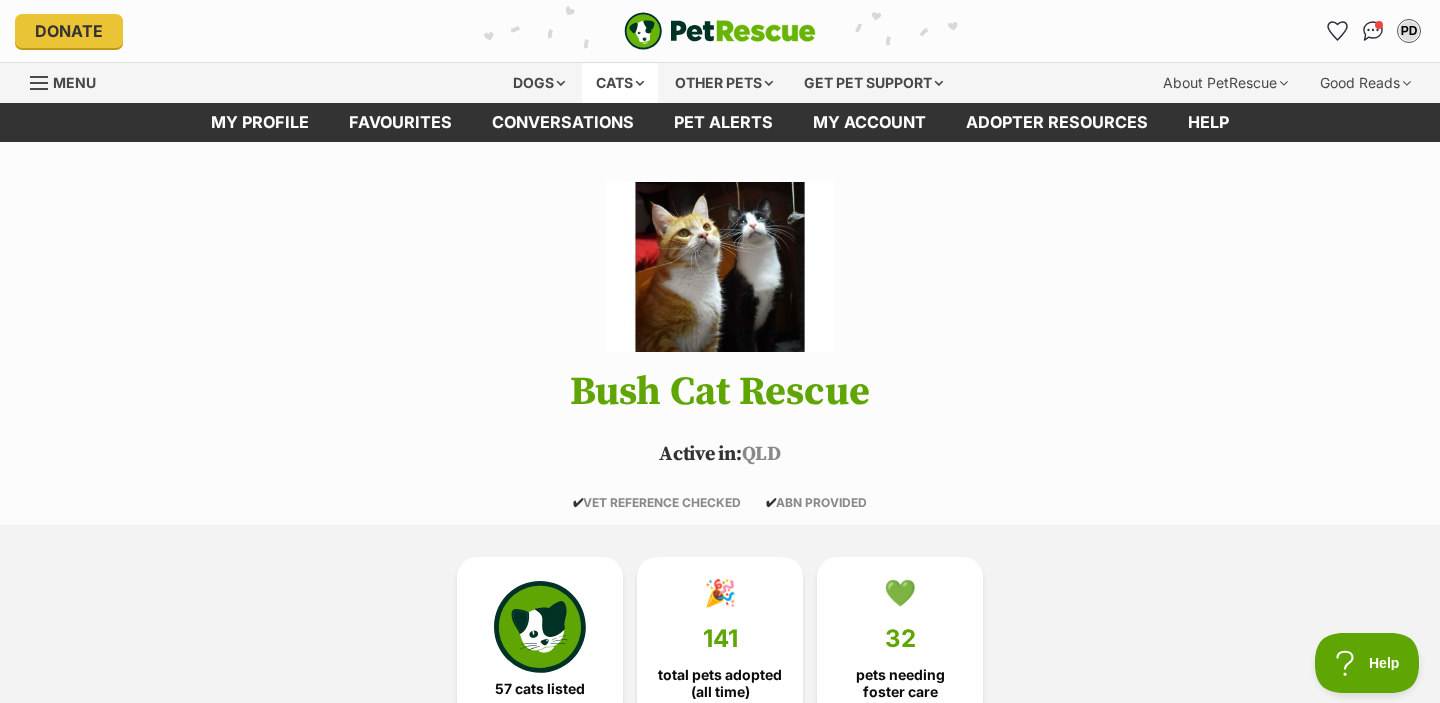 click on "Cats" at bounding box center [620, 83] 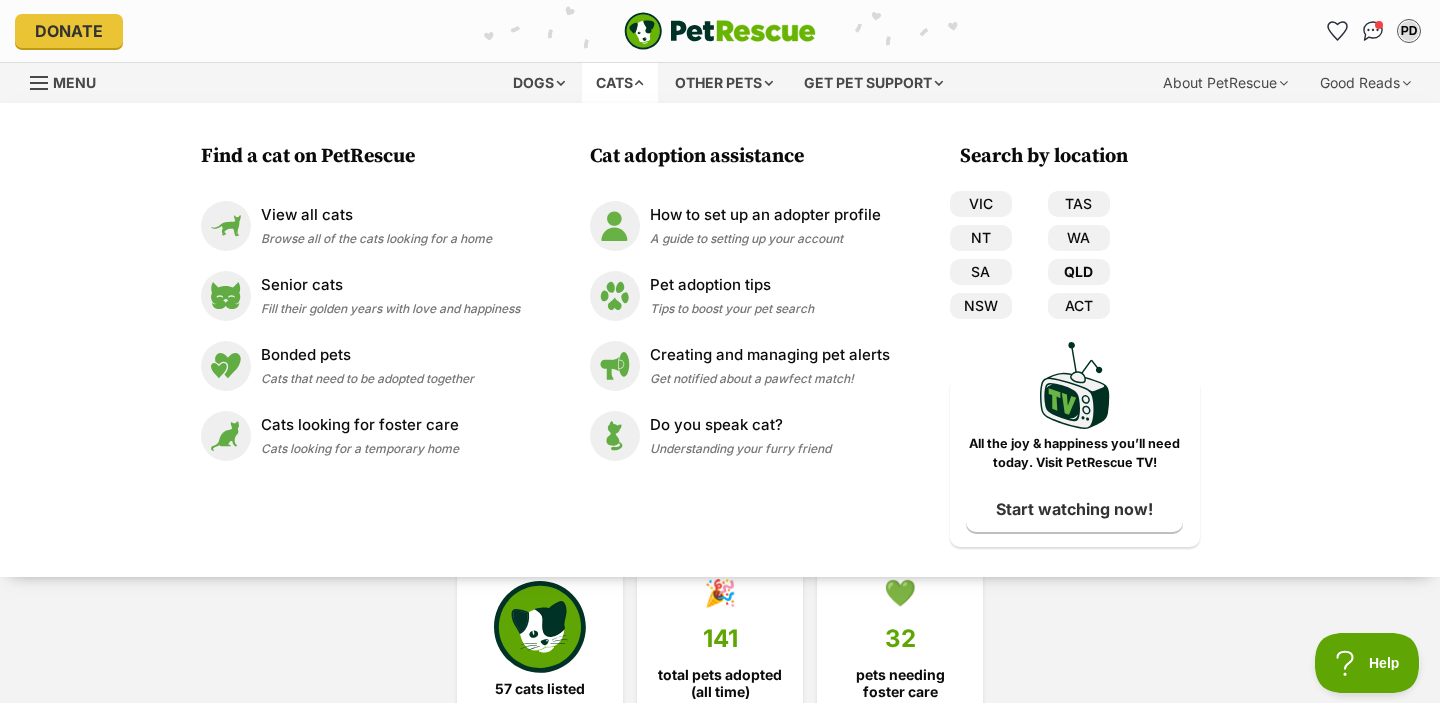 click on "QLD" at bounding box center [1079, 272] 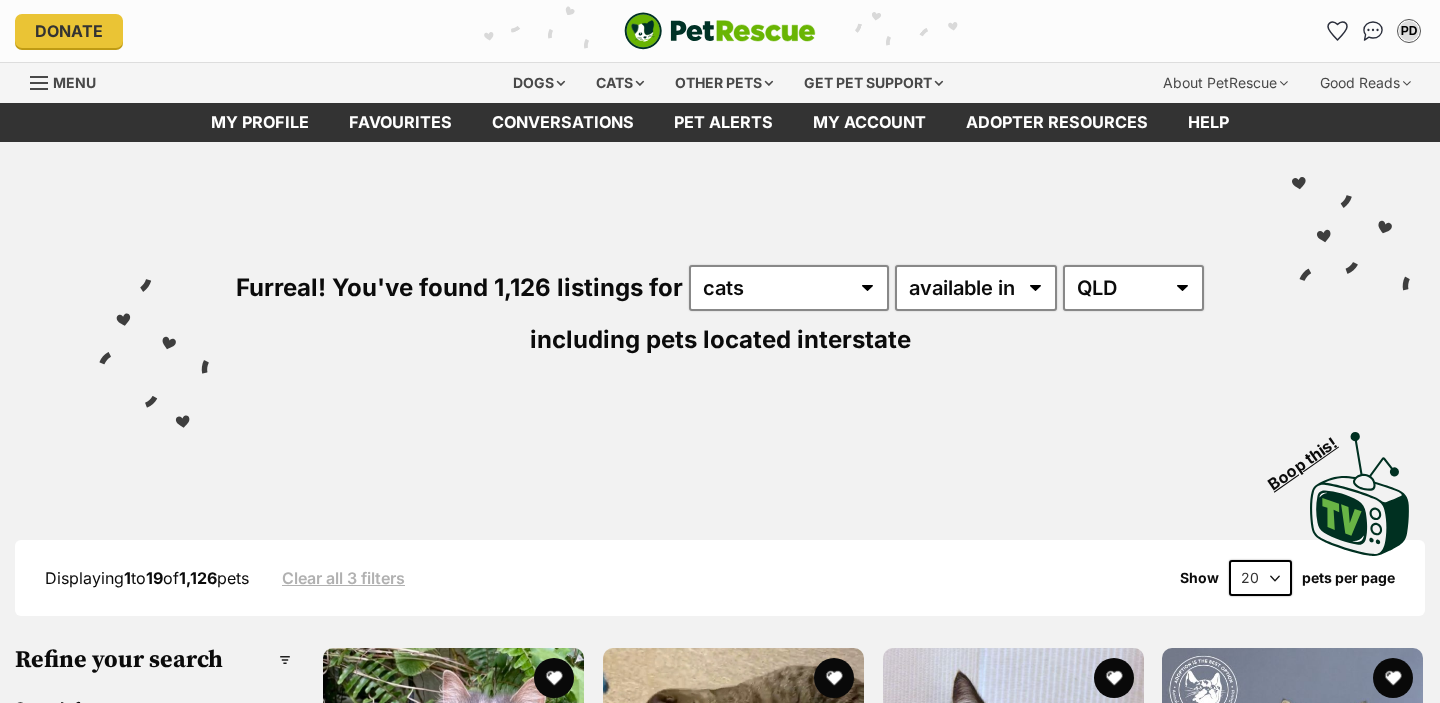 scroll, scrollTop: 0, scrollLeft: 0, axis: both 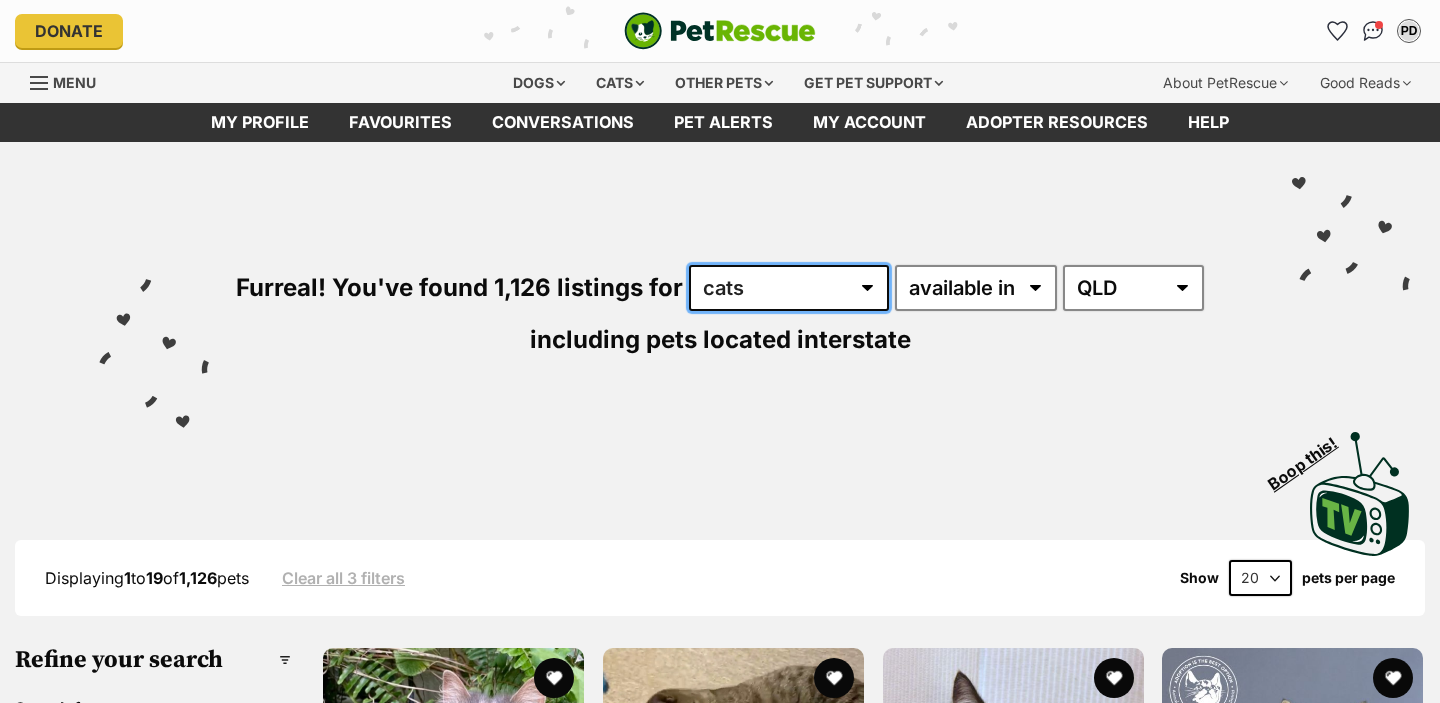 click on "any type of pet
cats
dogs
other pets" at bounding box center [789, 288] 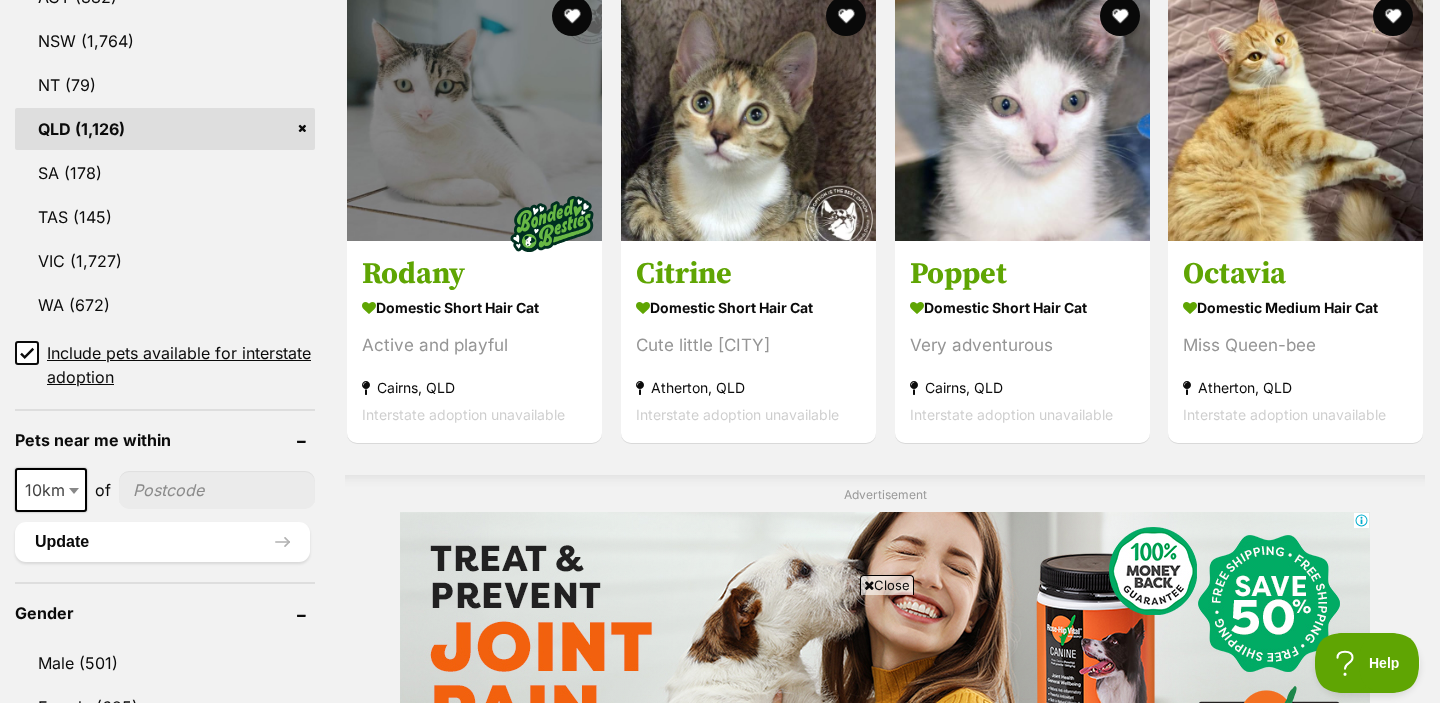 scroll, scrollTop: 0, scrollLeft: 0, axis: both 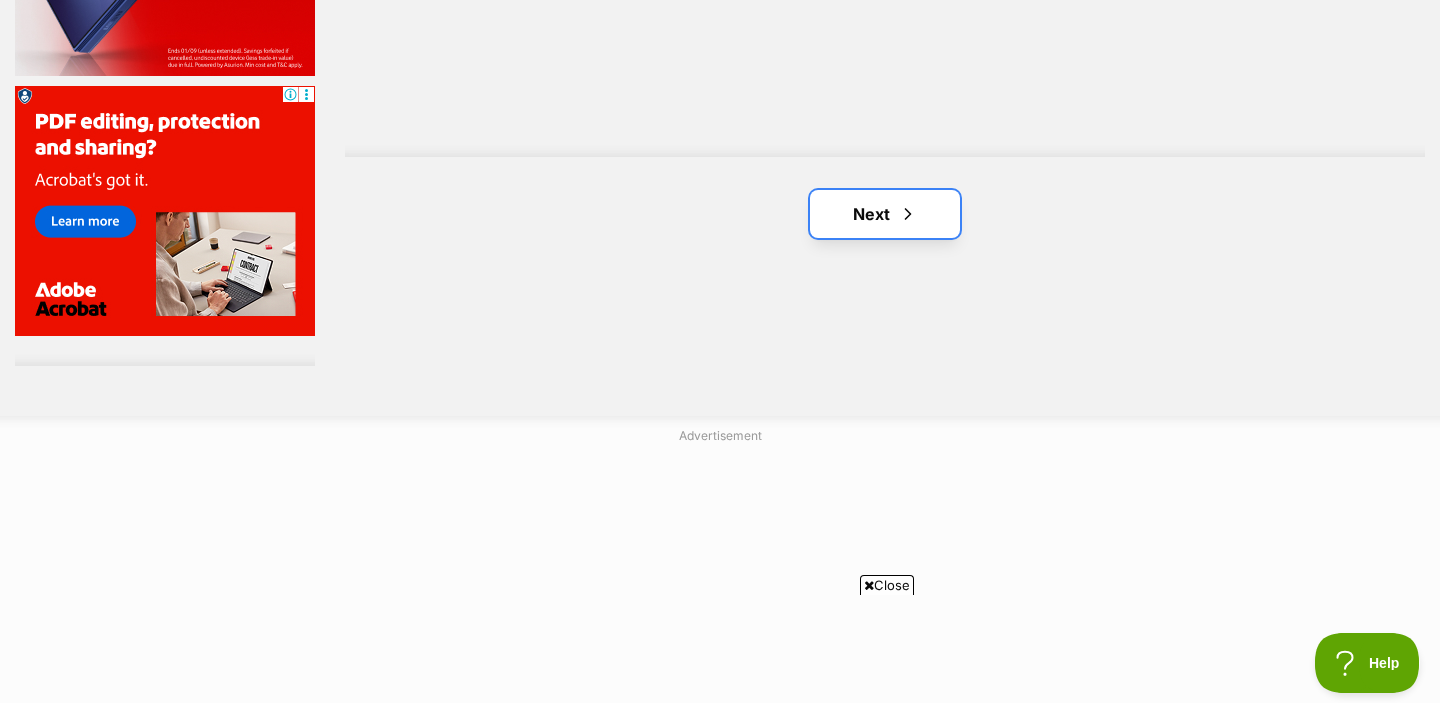 click on "Next" at bounding box center (885, 214) 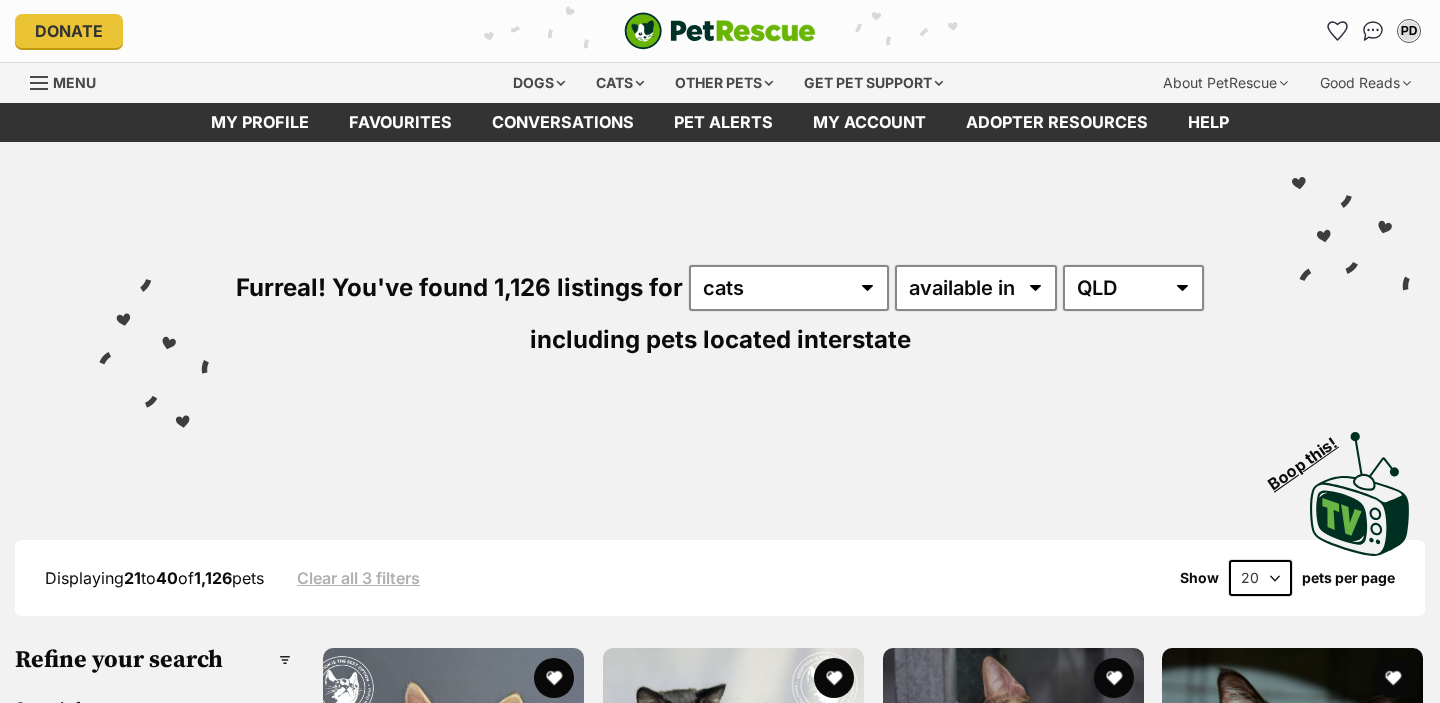 scroll, scrollTop: 0, scrollLeft: 0, axis: both 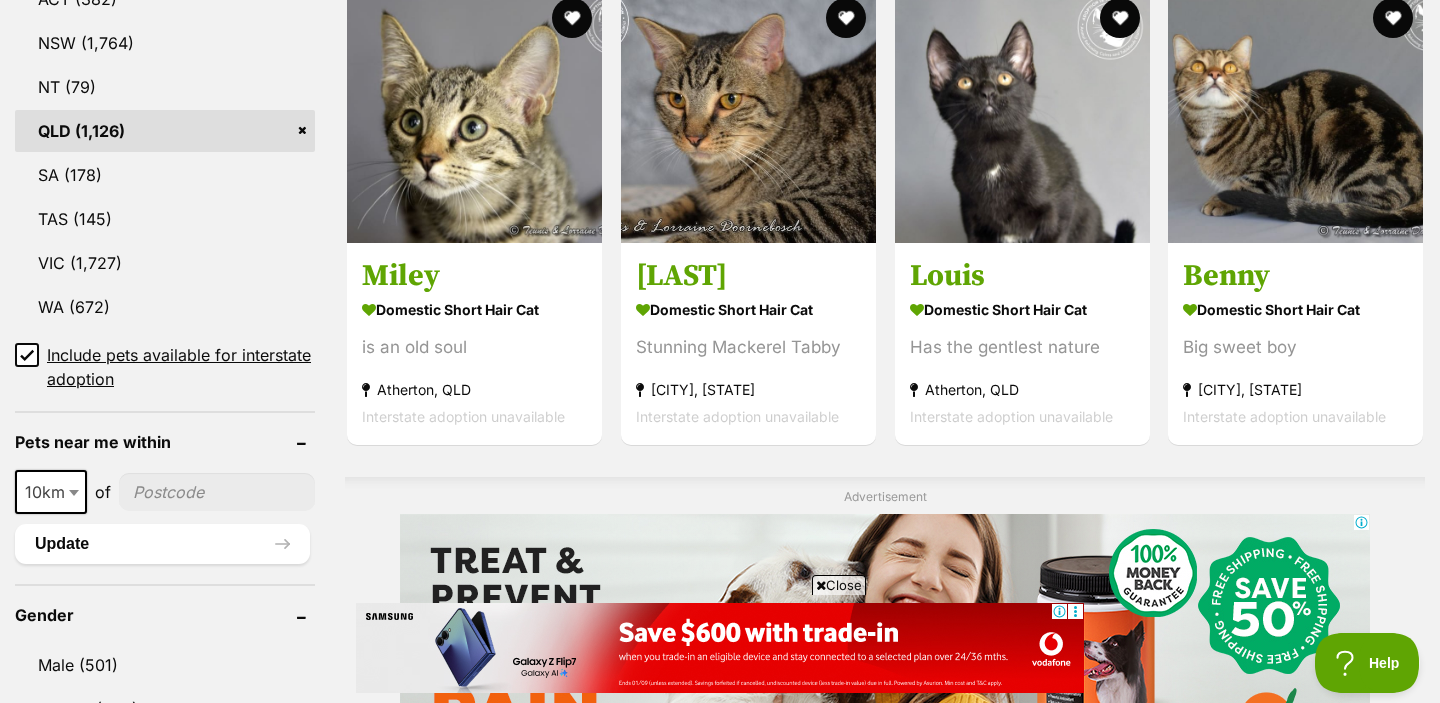 click at bounding box center (76, 492) 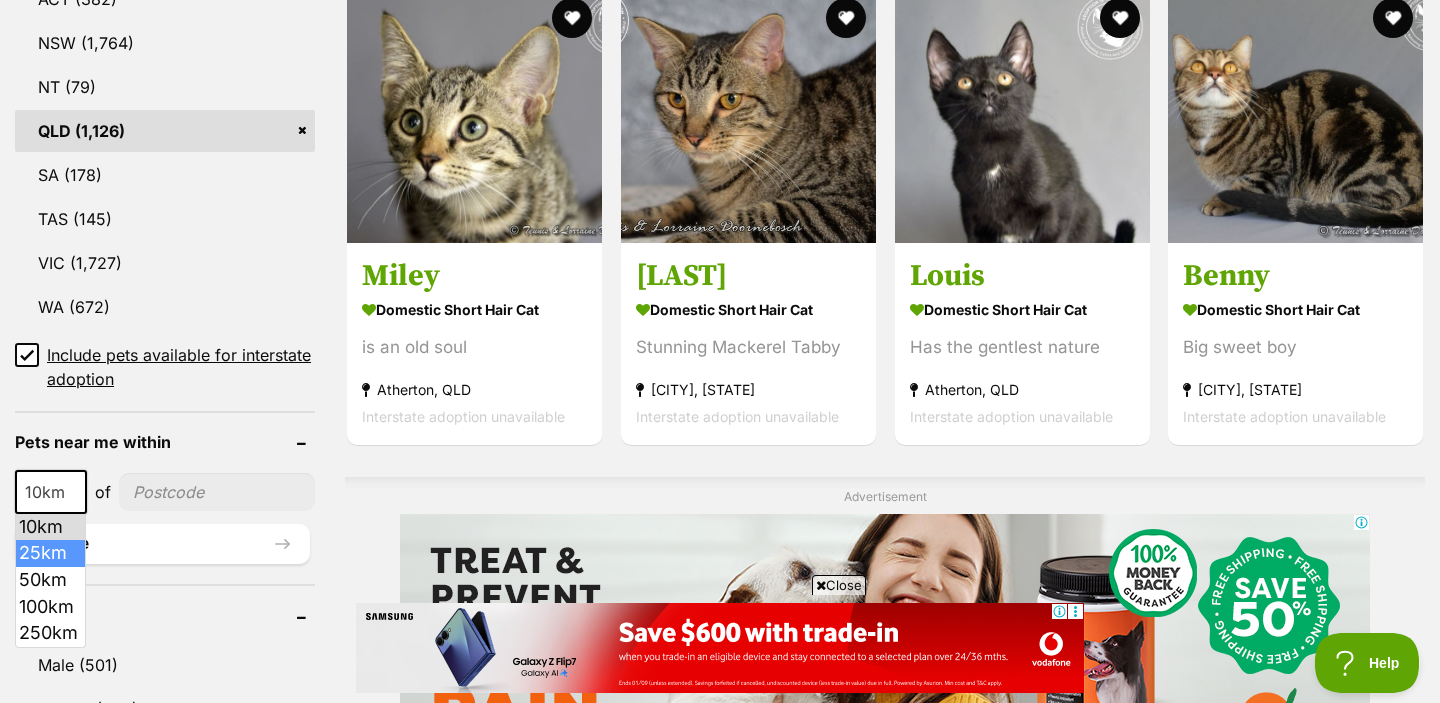 select on "25" 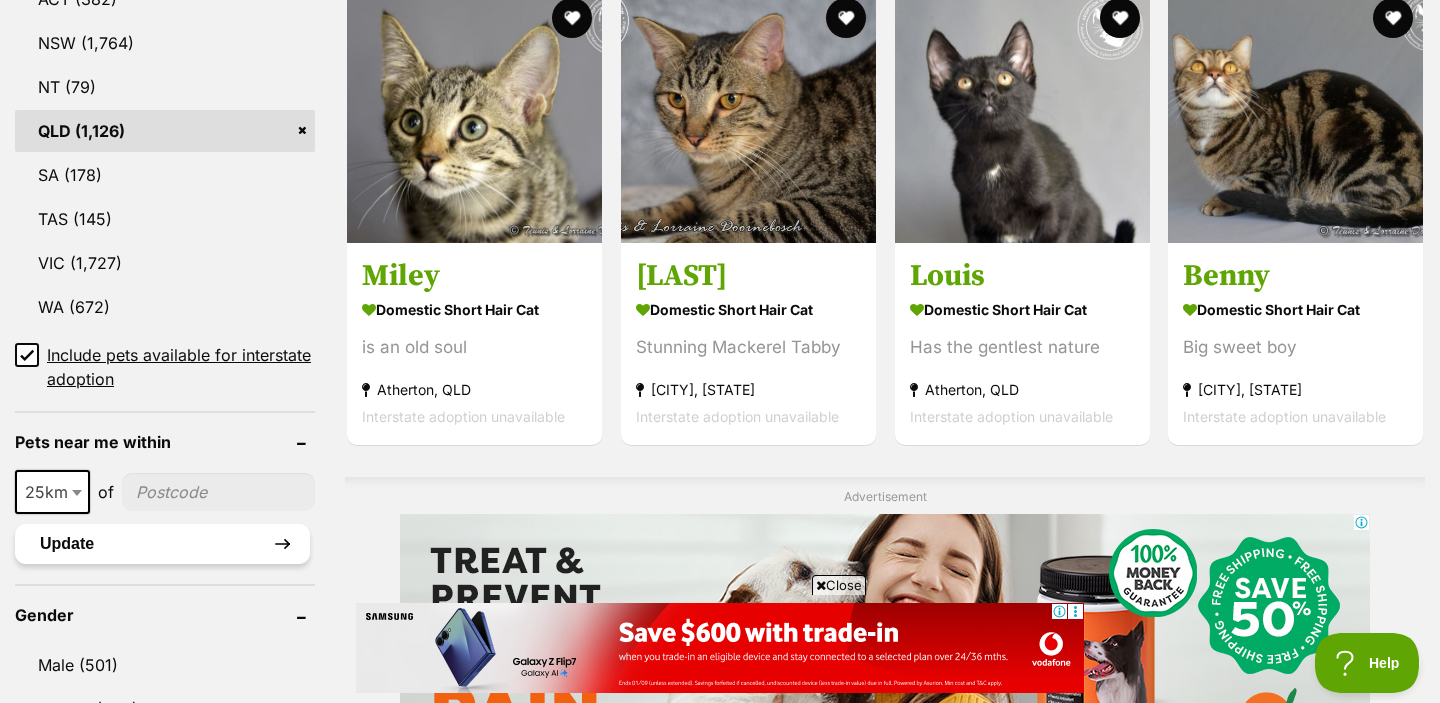 click on "Update" at bounding box center (162, 544) 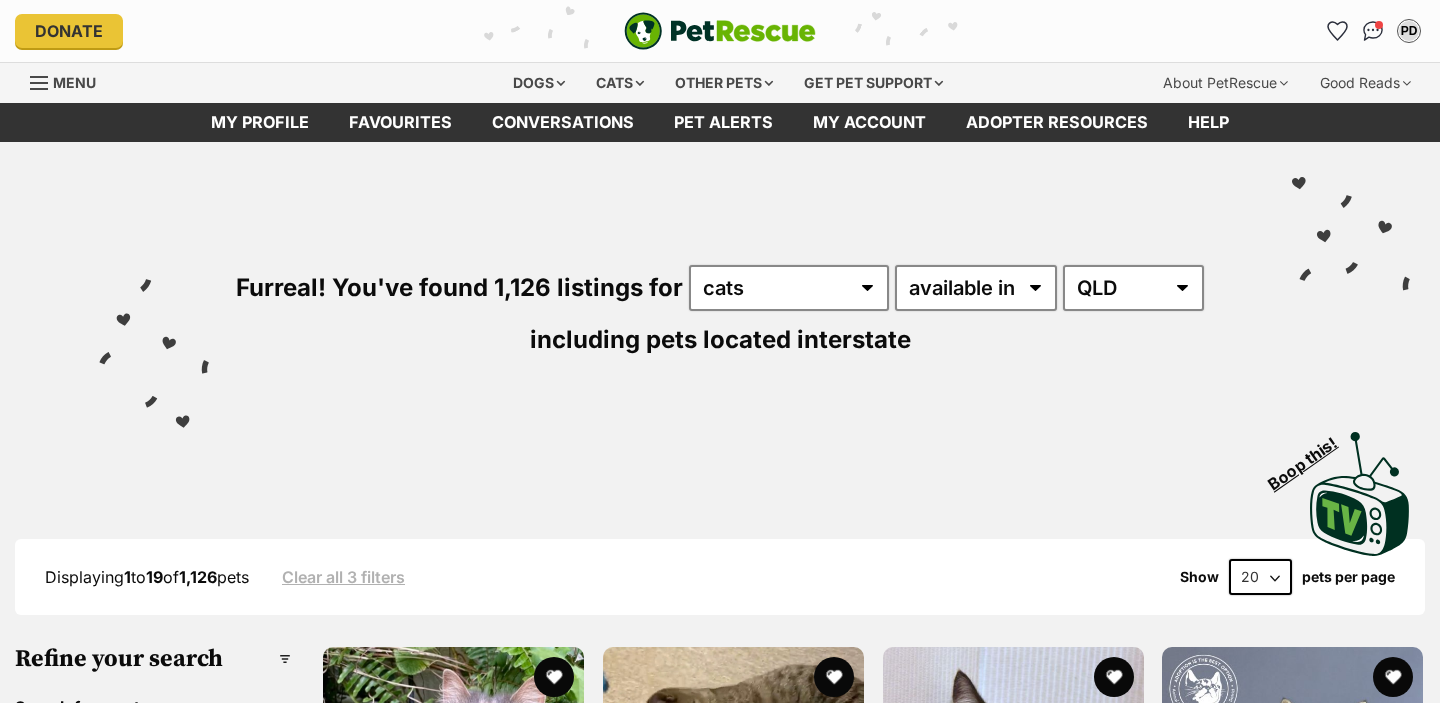 scroll, scrollTop: 0, scrollLeft: 0, axis: both 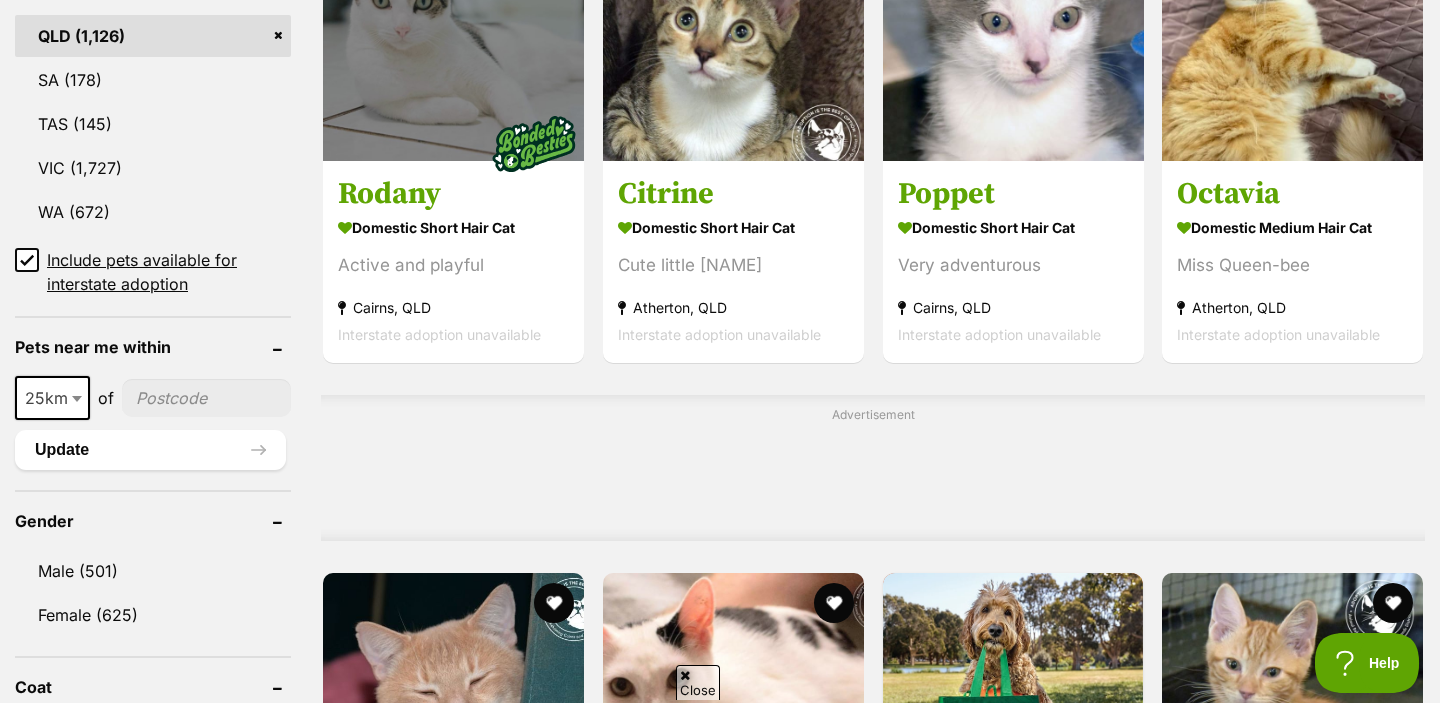 click at bounding box center [206, 398] 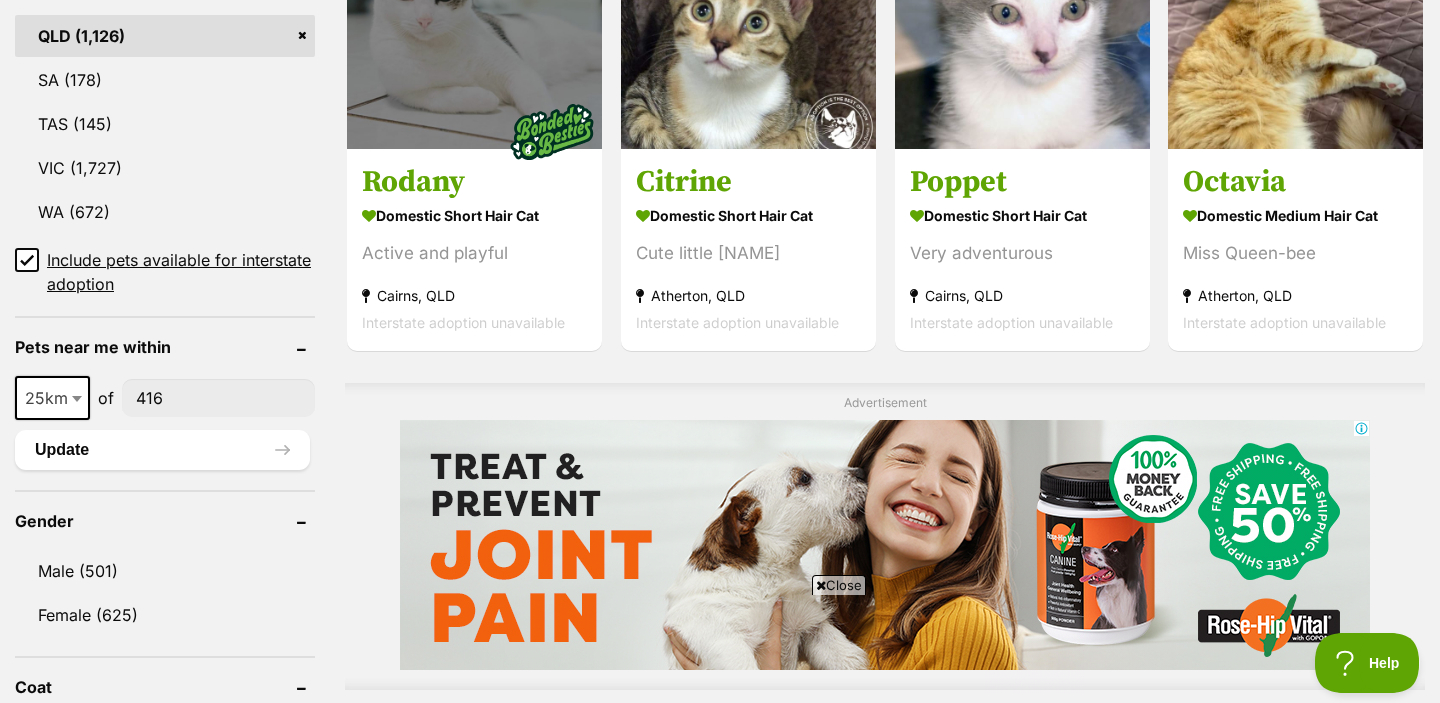 scroll, scrollTop: 0, scrollLeft: 0, axis: both 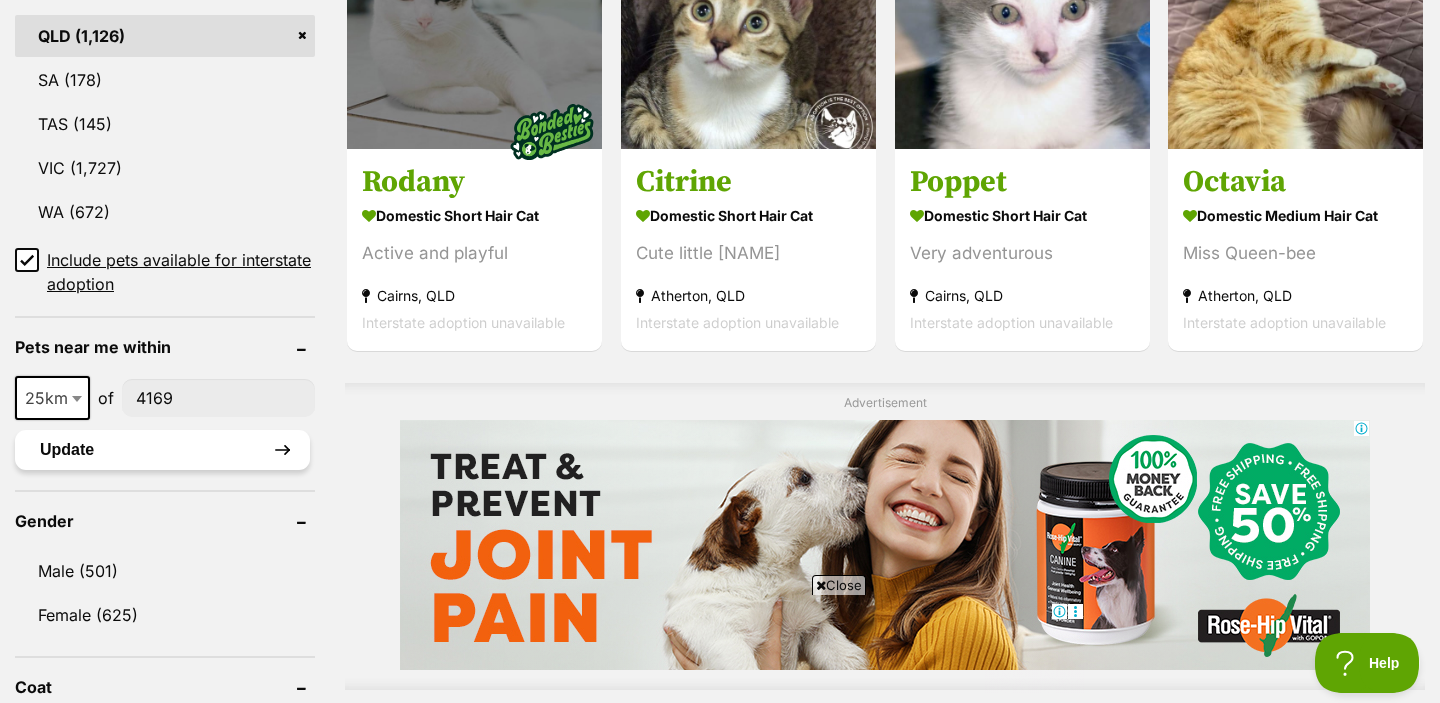 type on "4169" 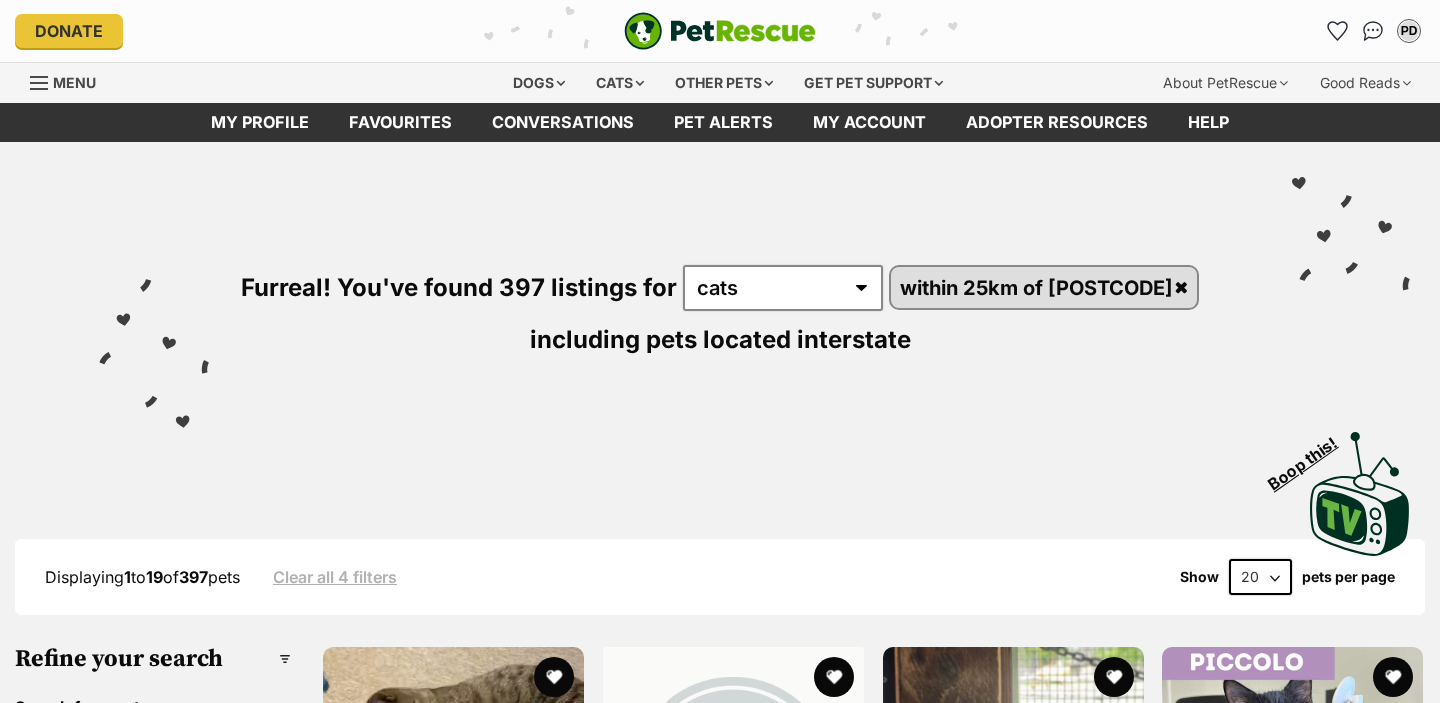 scroll, scrollTop: 0, scrollLeft: 0, axis: both 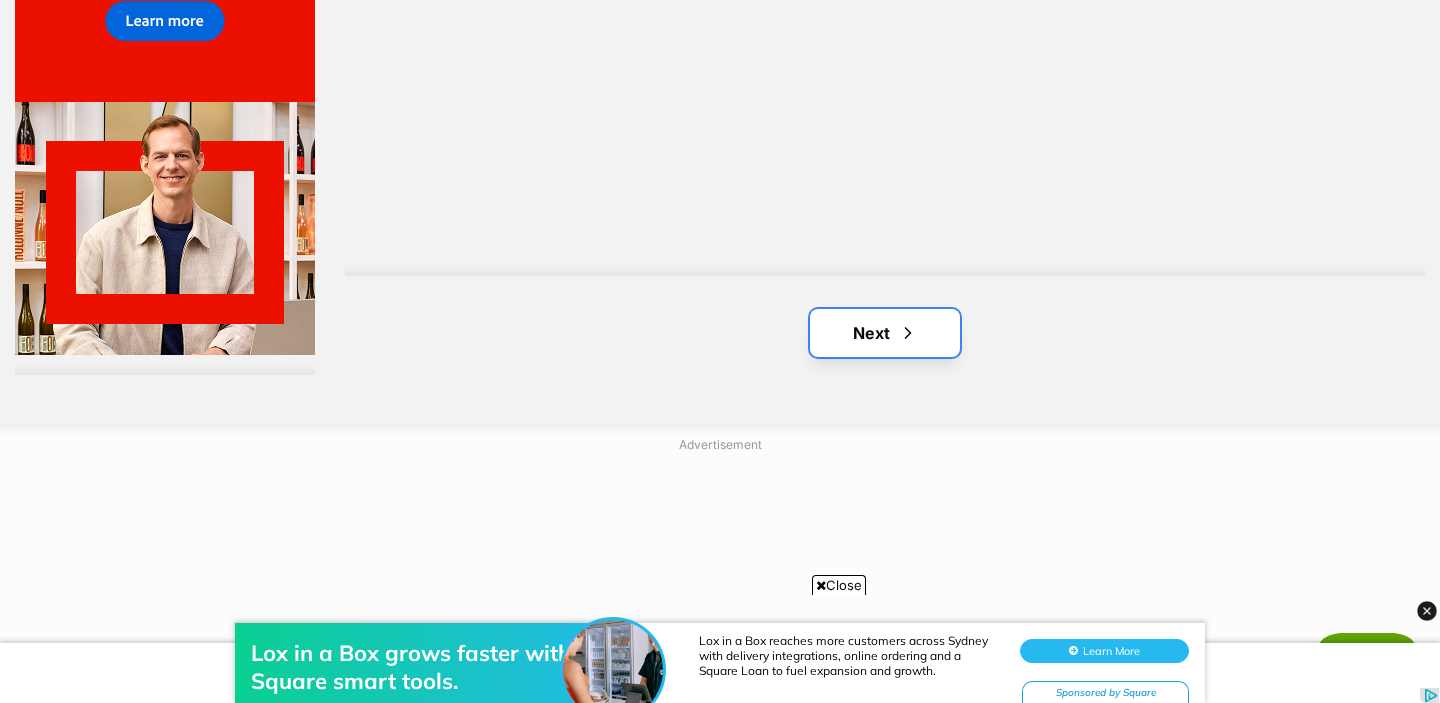 click on "Next" at bounding box center [885, 333] 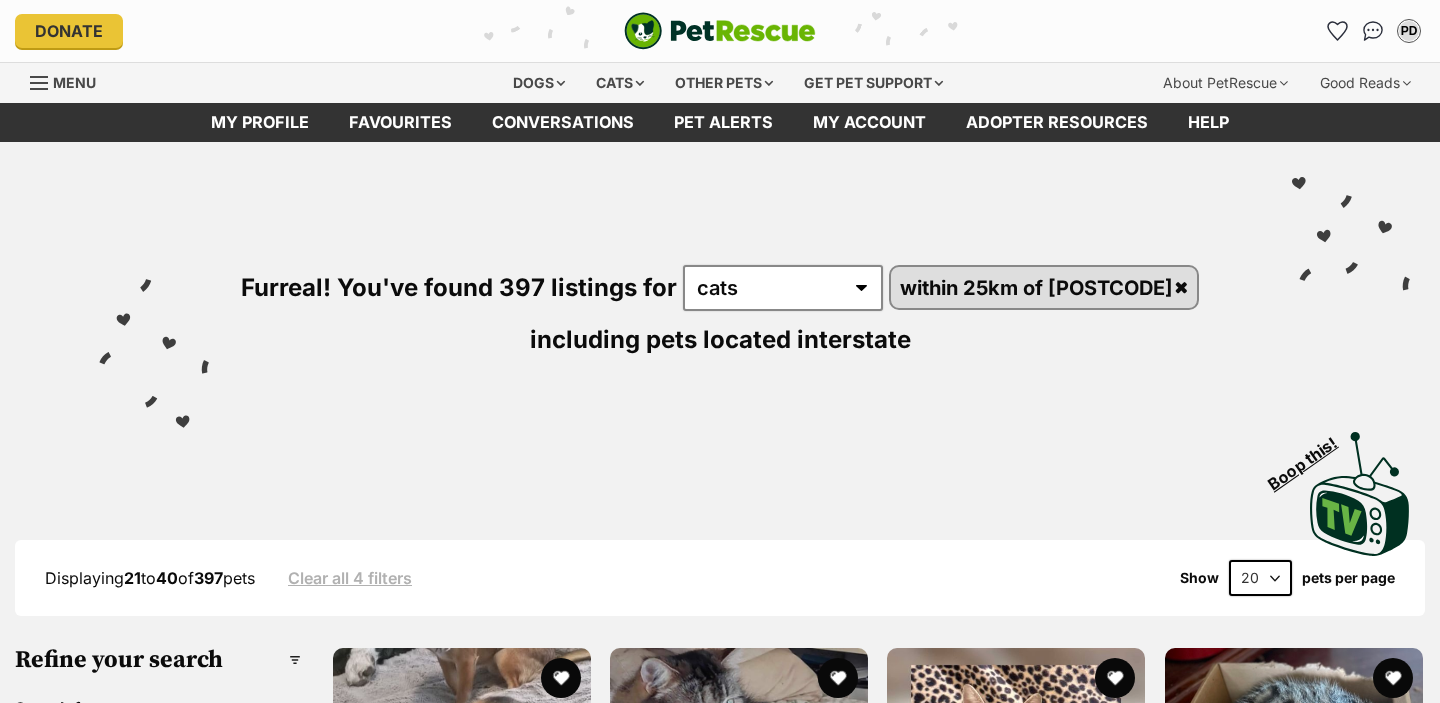 scroll, scrollTop: 247, scrollLeft: 0, axis: vertical 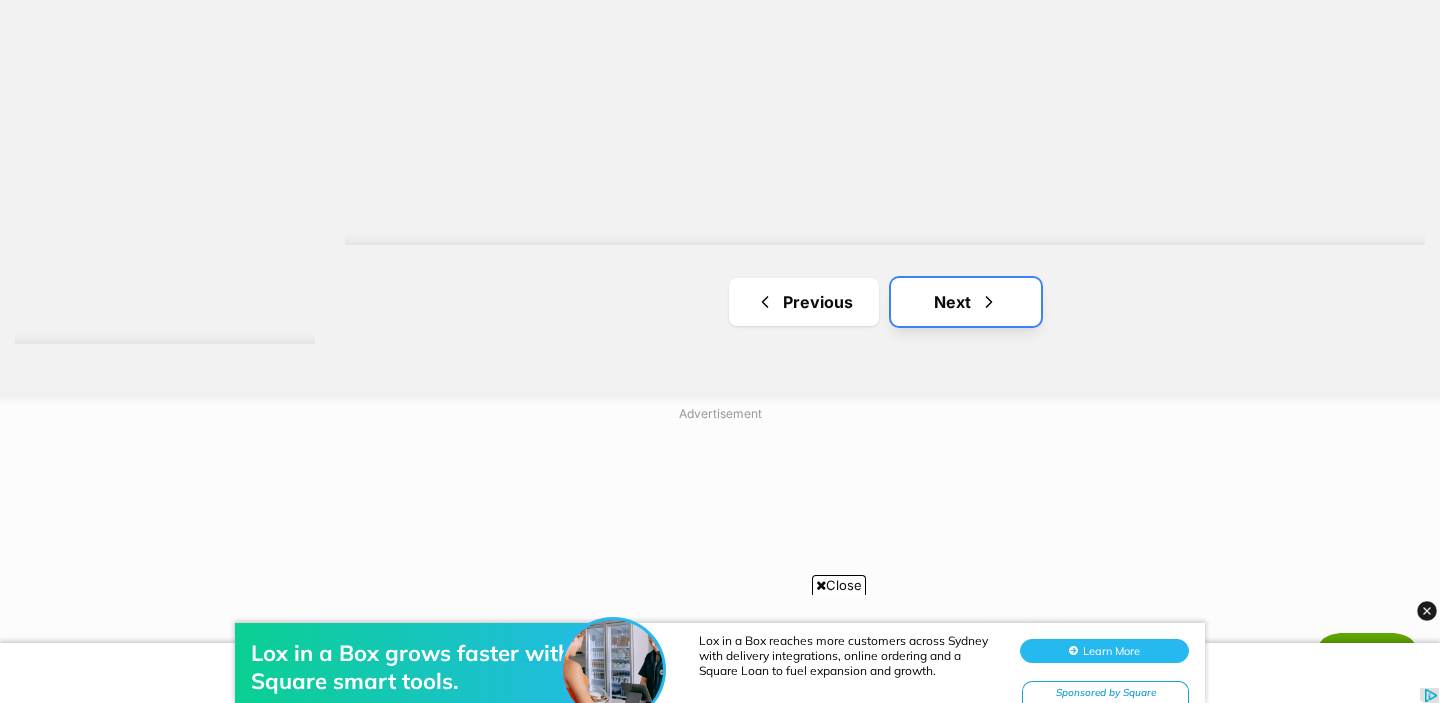 click on "Next" at bounding box center [966, 302] 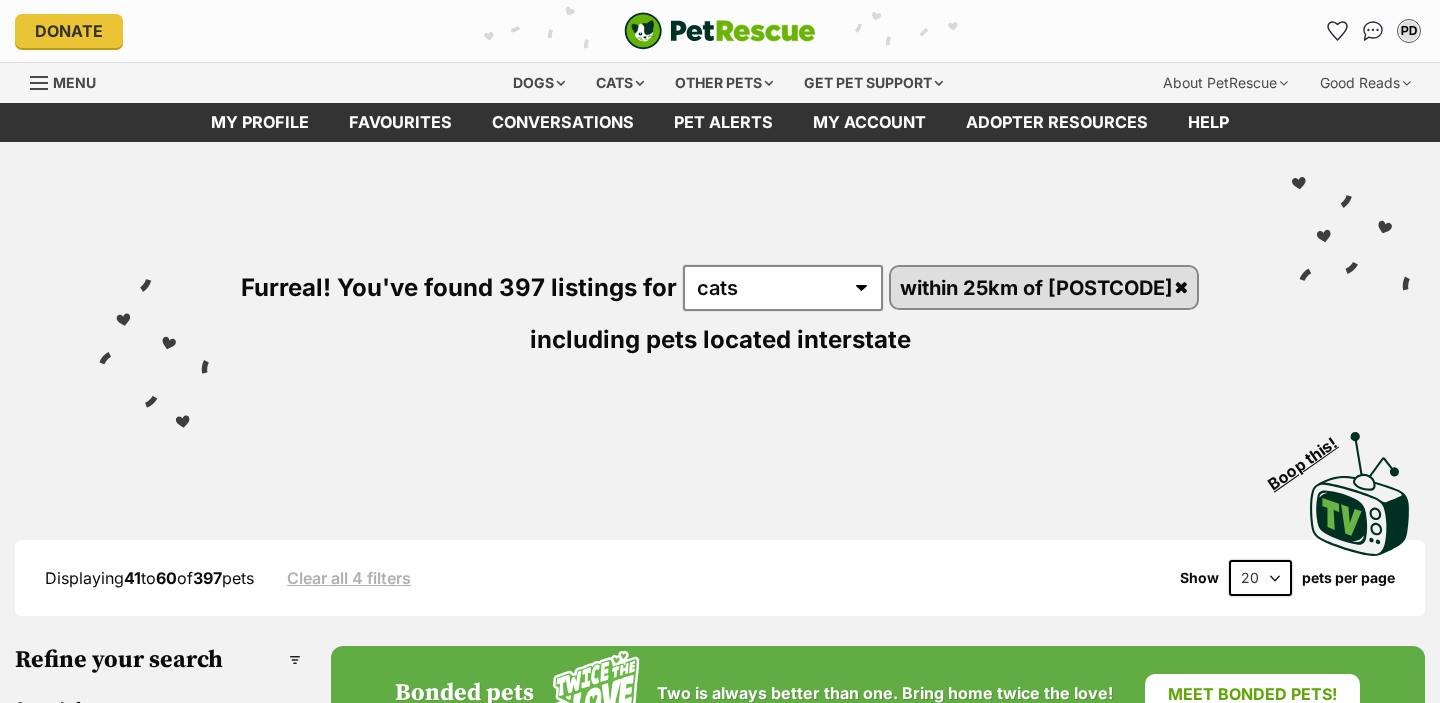 scroll, scrollTop: 0, scrollLeft: 0, axis: both 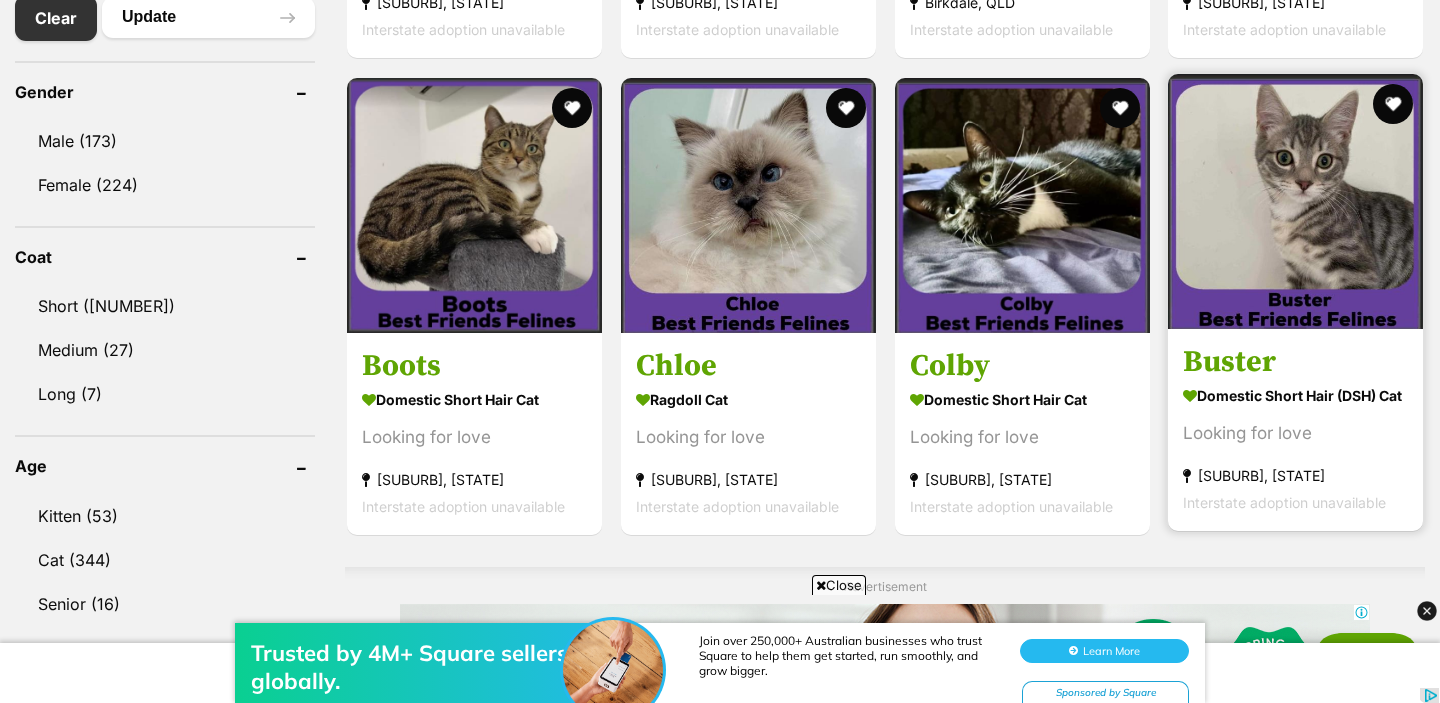 click at bounding box center (1295, 201) 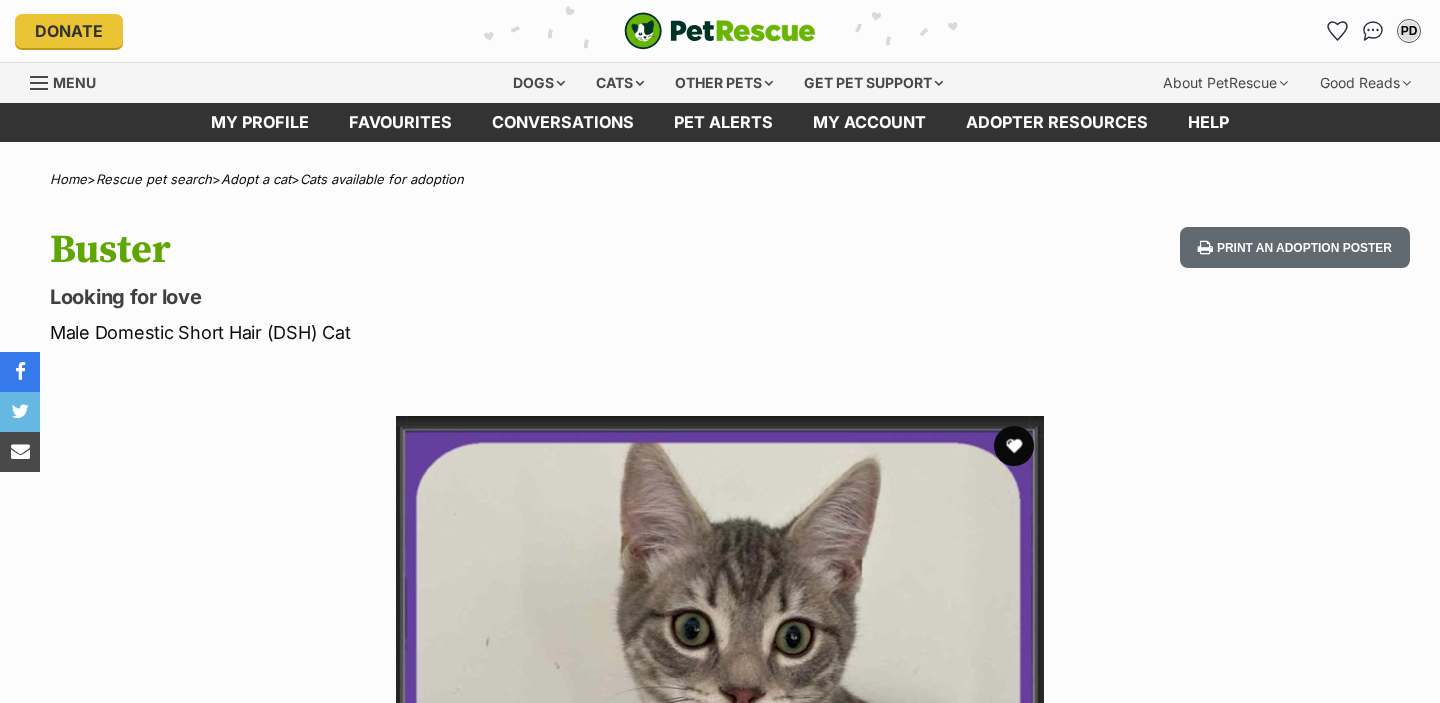 scroll, scrollTop: 0, scrollLeft: 0, axis: both 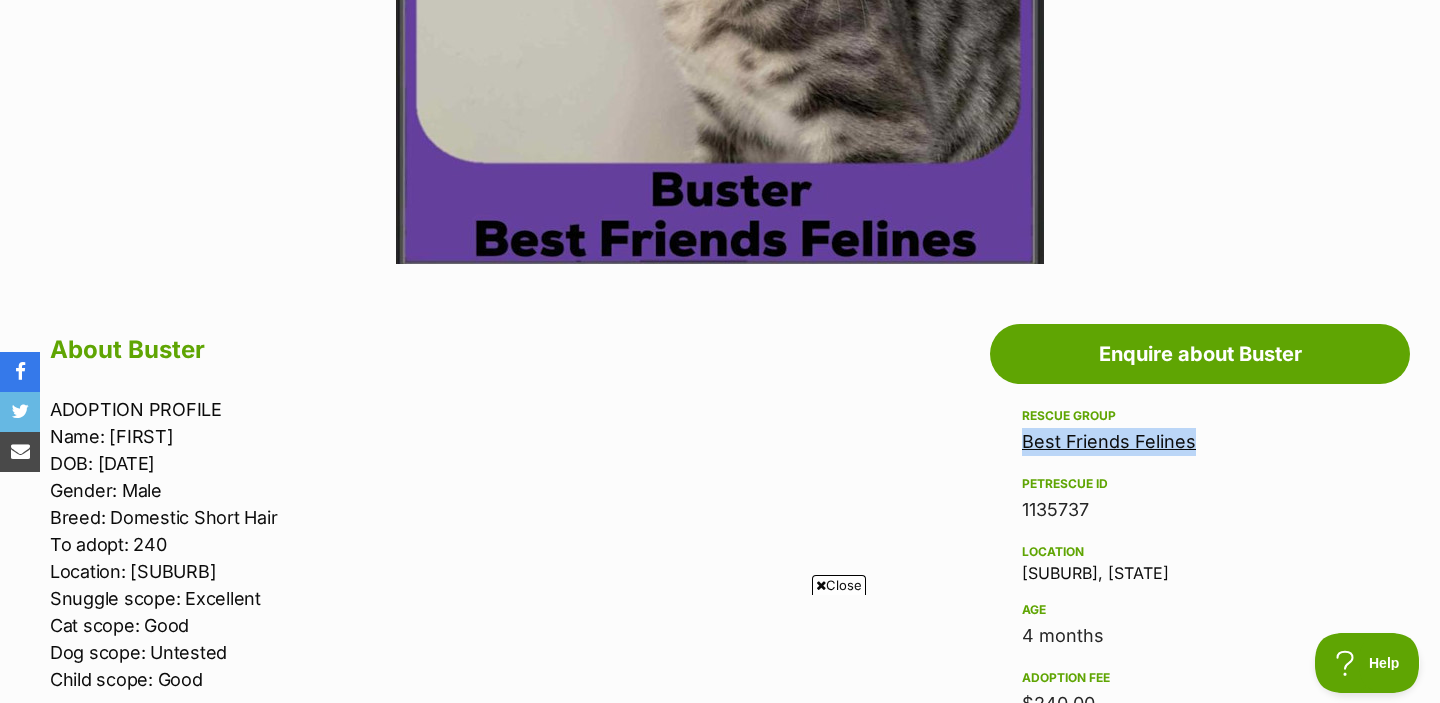 drag, startPoint x: 1197, startPoint y: 441, endPoint x: 1024, endPoint y: 439, distance: 173.01157 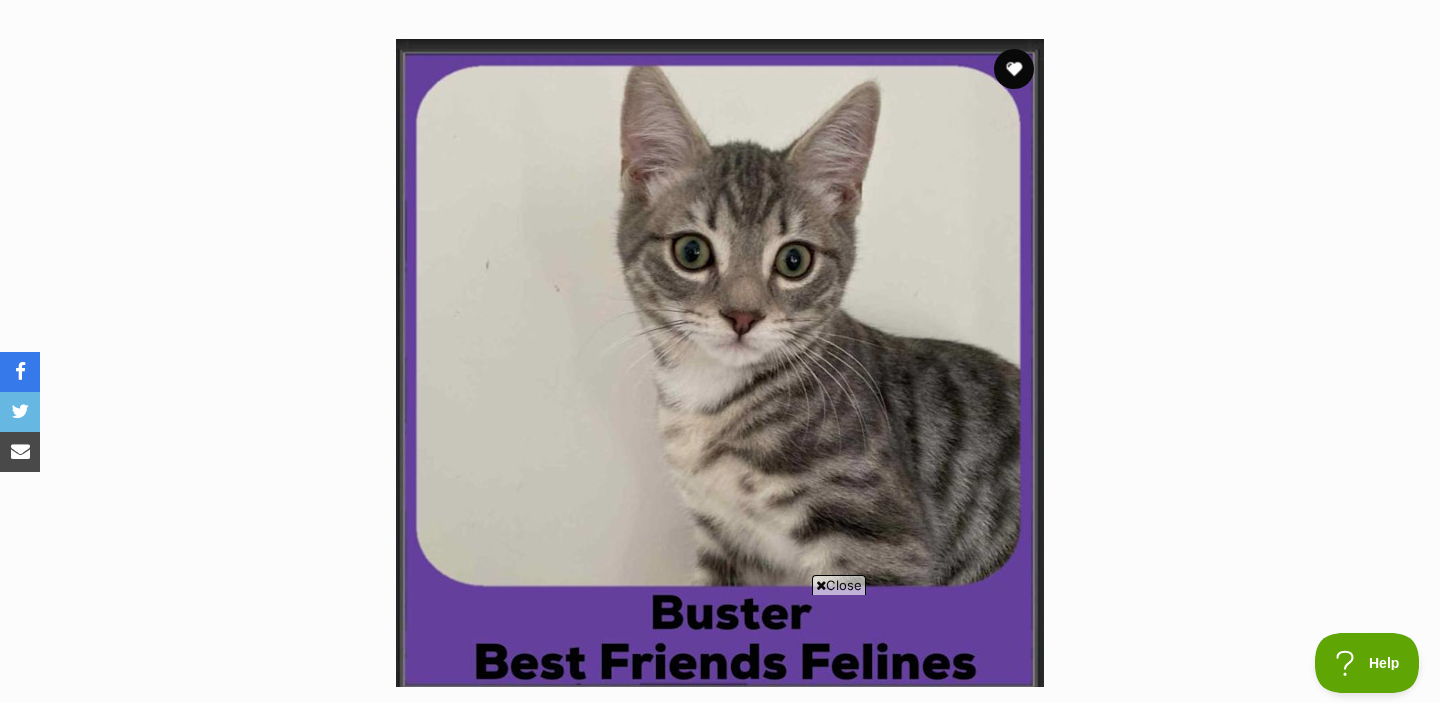 scroll, scrollTop: 379, scrollLeft: 0, axis: vertical 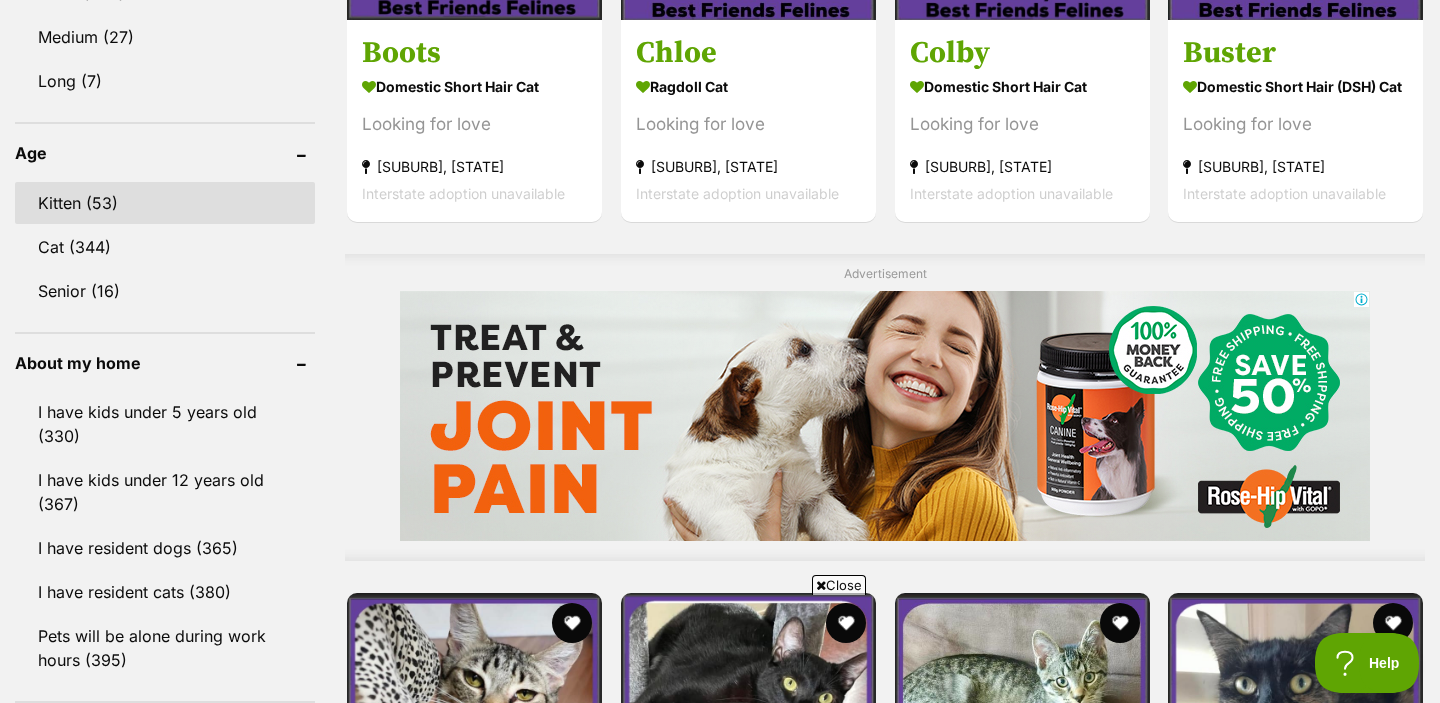 click on "Kitten (53)" at bounding box center (165, 203) 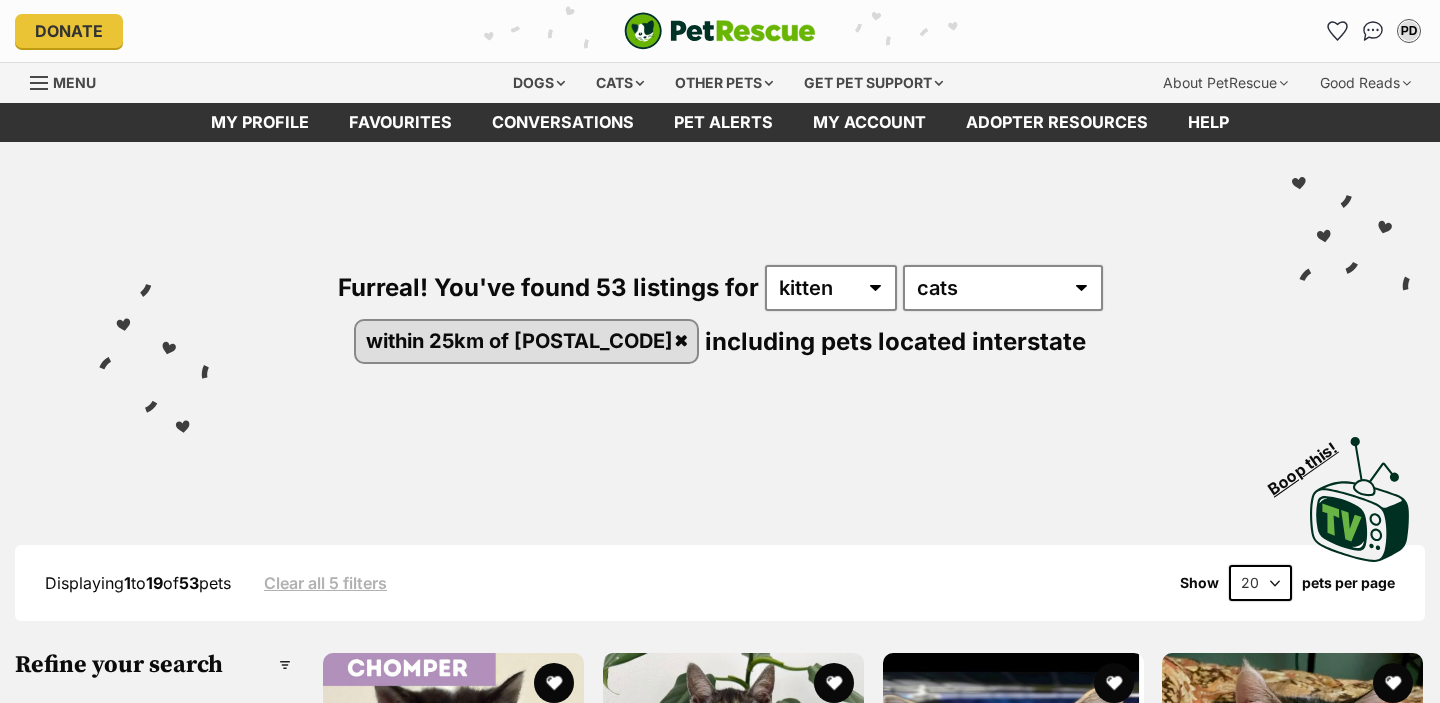 scroll, scrollTop: 0, scrollLeft: 0, axis: both 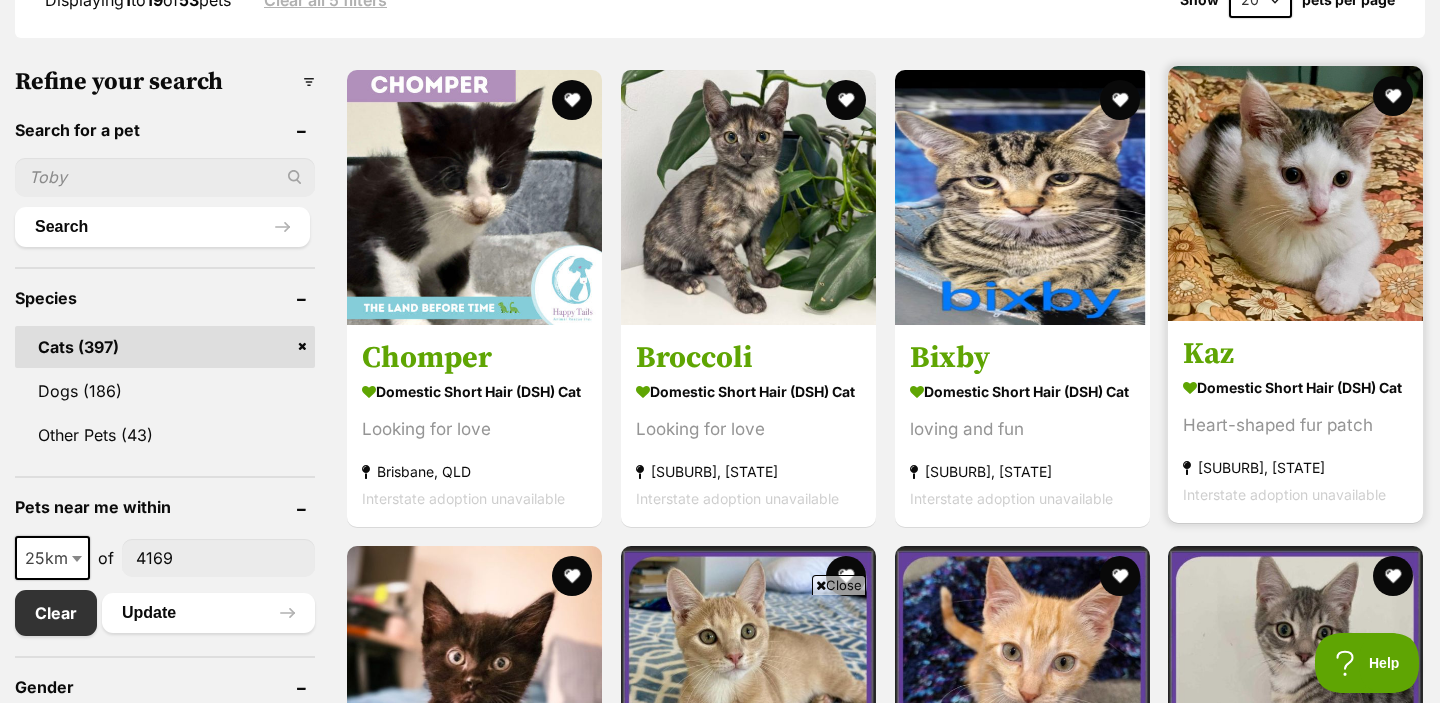 click at bounding box center [1295, 193] 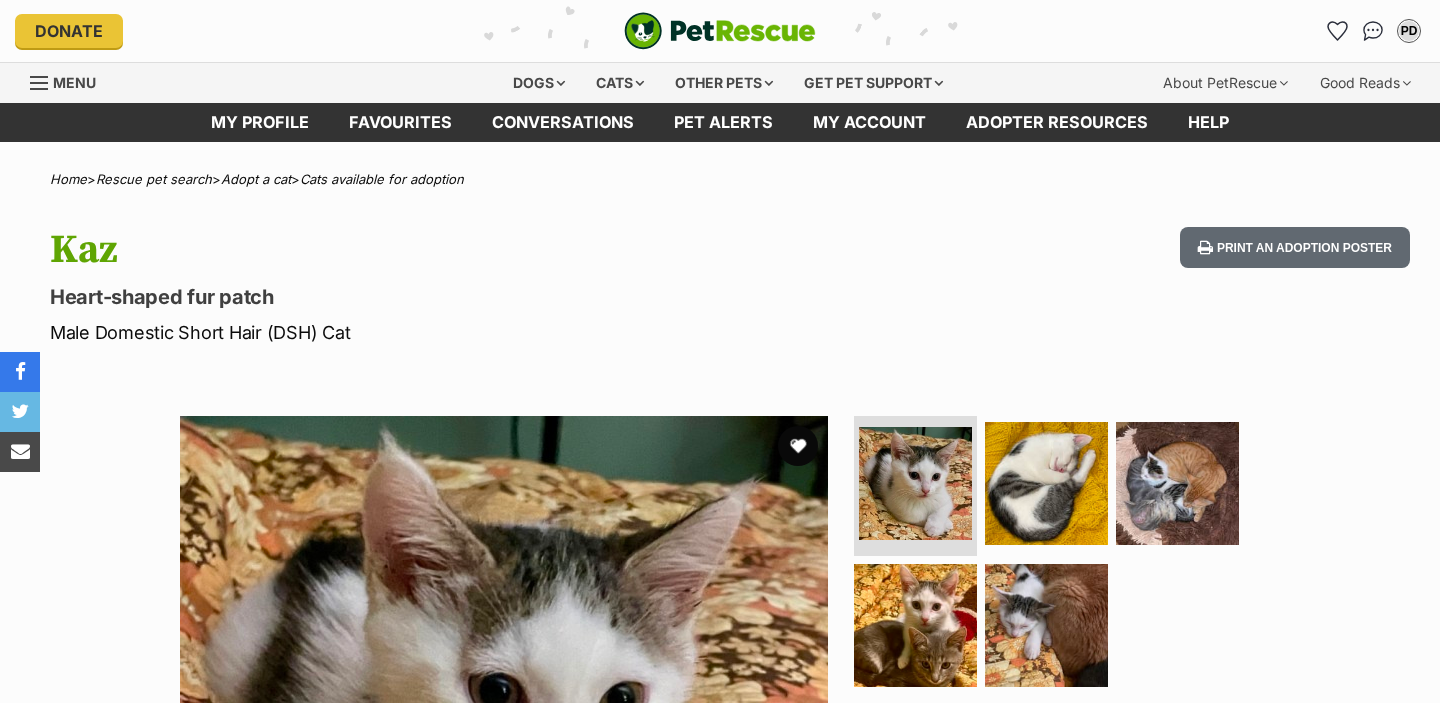 scroll, scrollTop: 0, scrollLeft: 0, axis: both 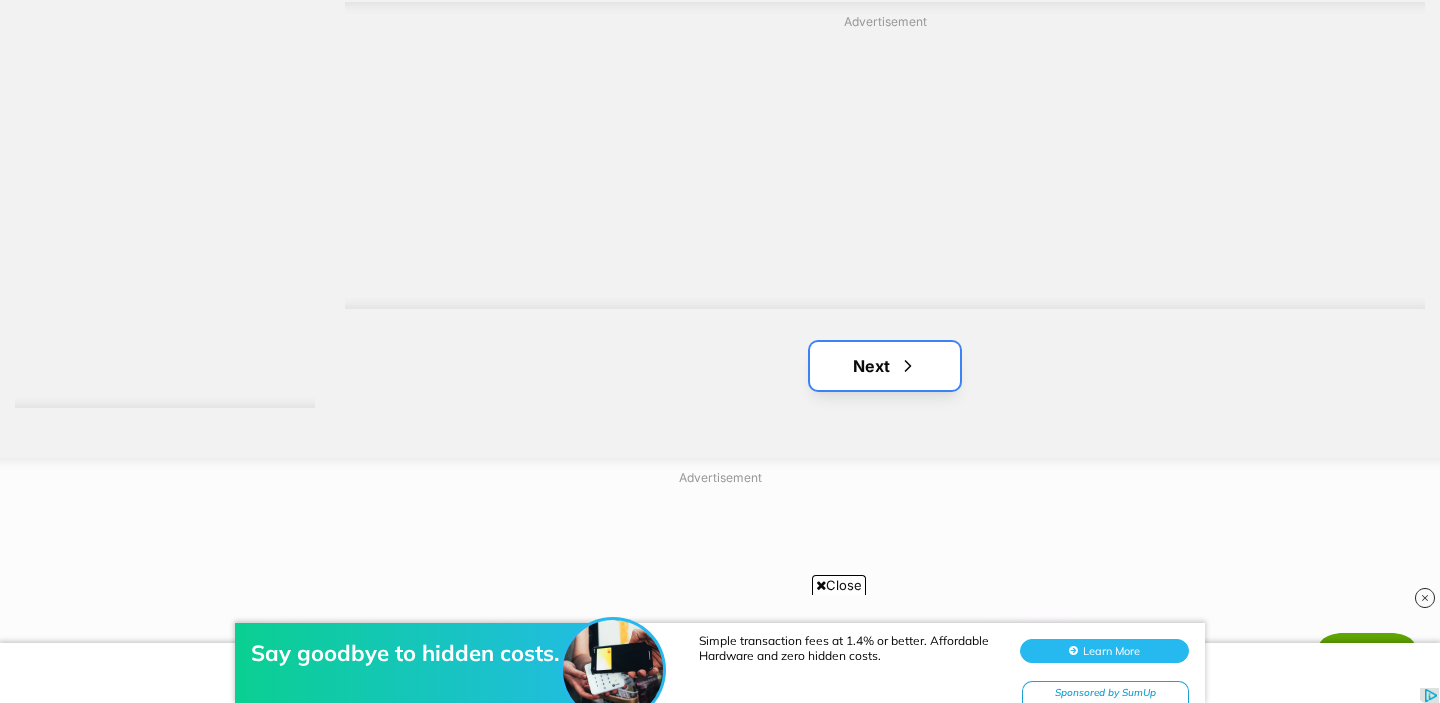 click on "Next" at bounding box center [885, 366] 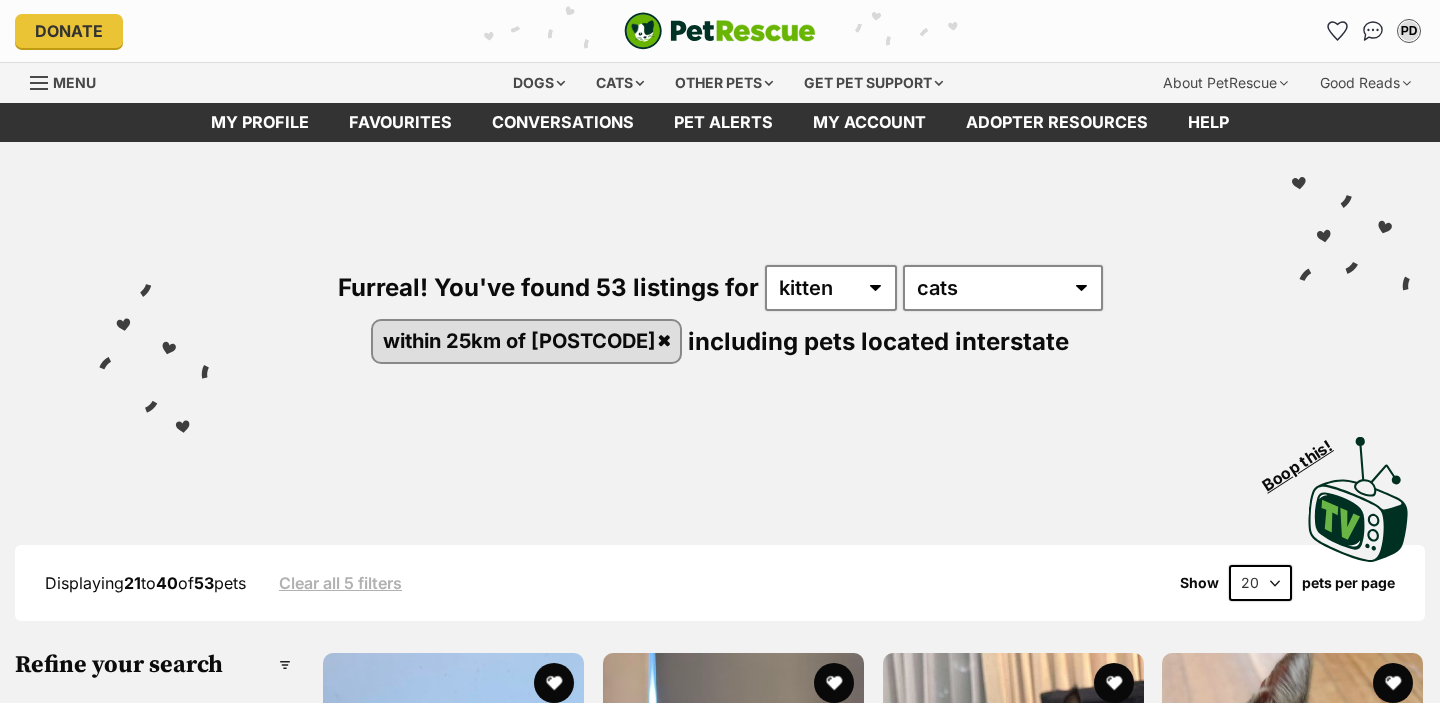 scroll, scrollTop: 0, scrollLeft: 0, axis: both 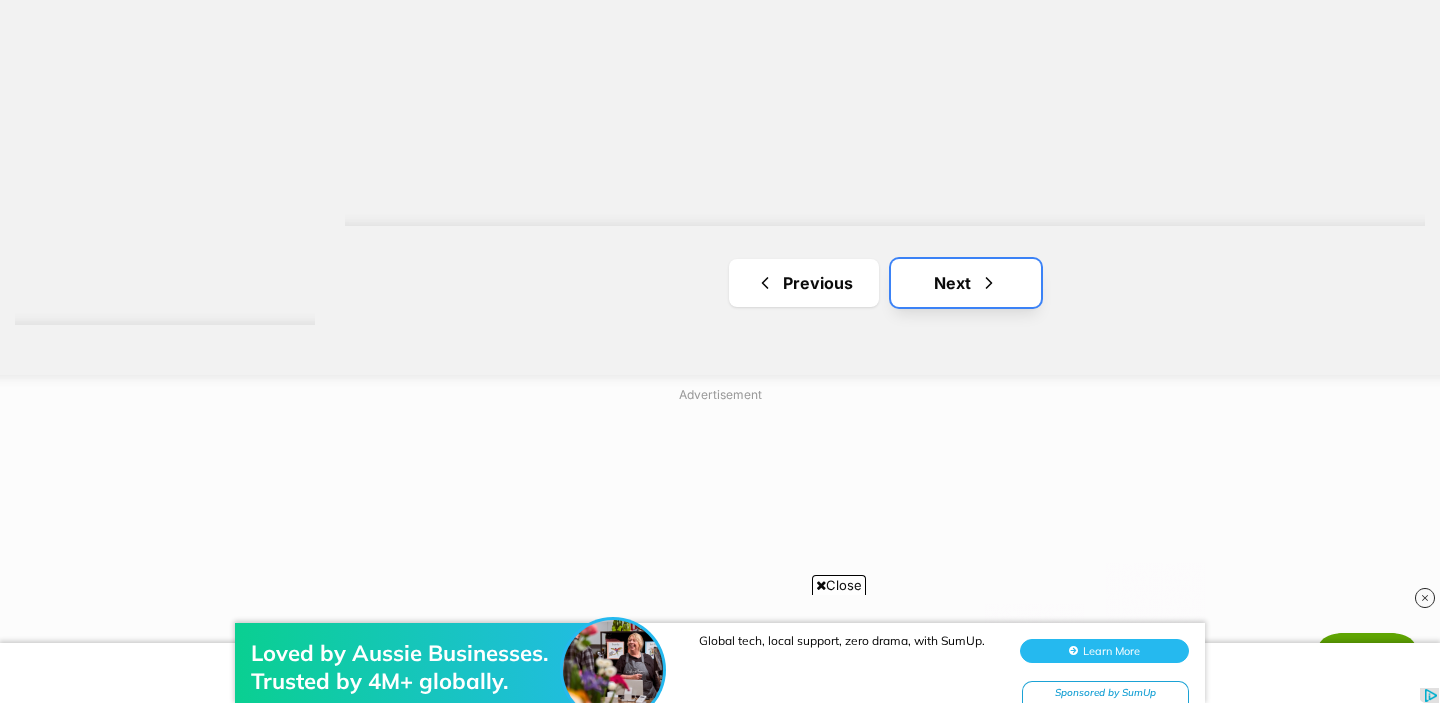 click on "Next" at bounding box center (966, 283) 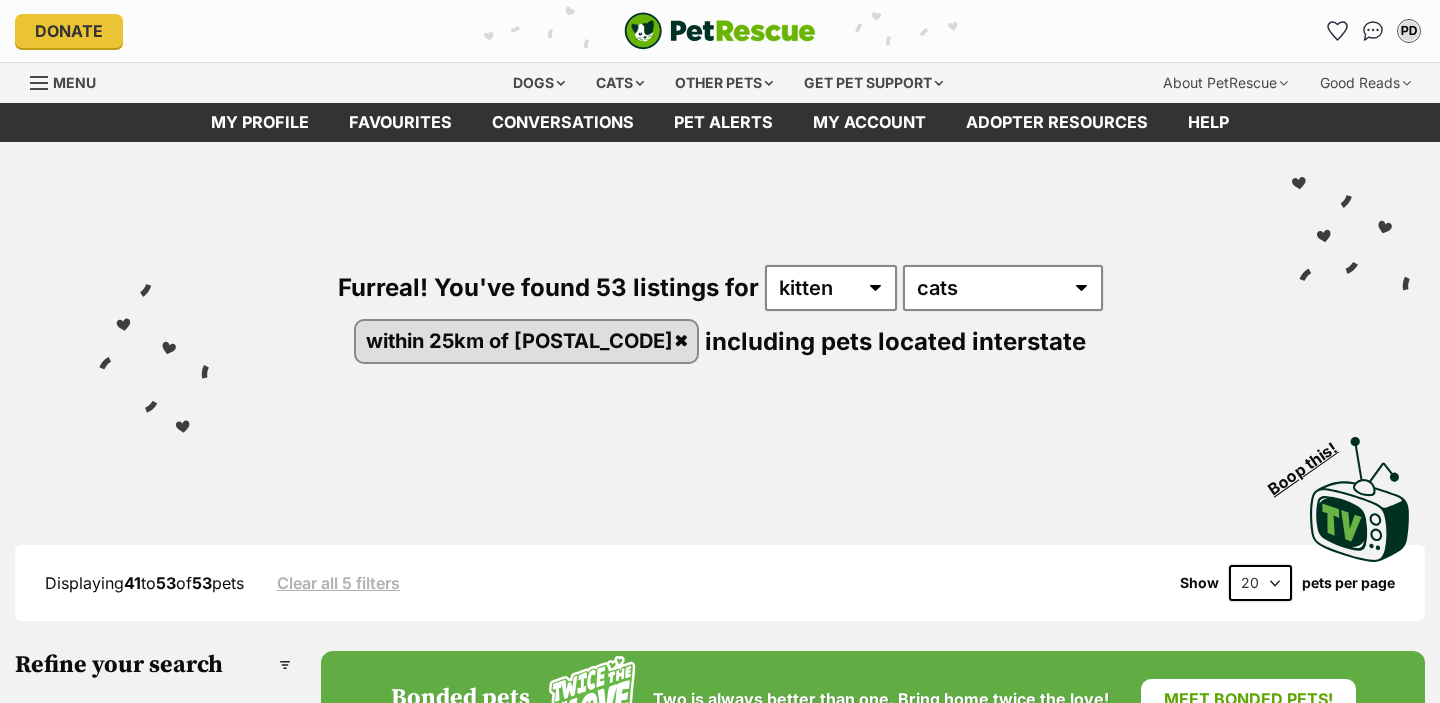 scroll, scrollTop: 0, scrollLeft: 0, axis: both 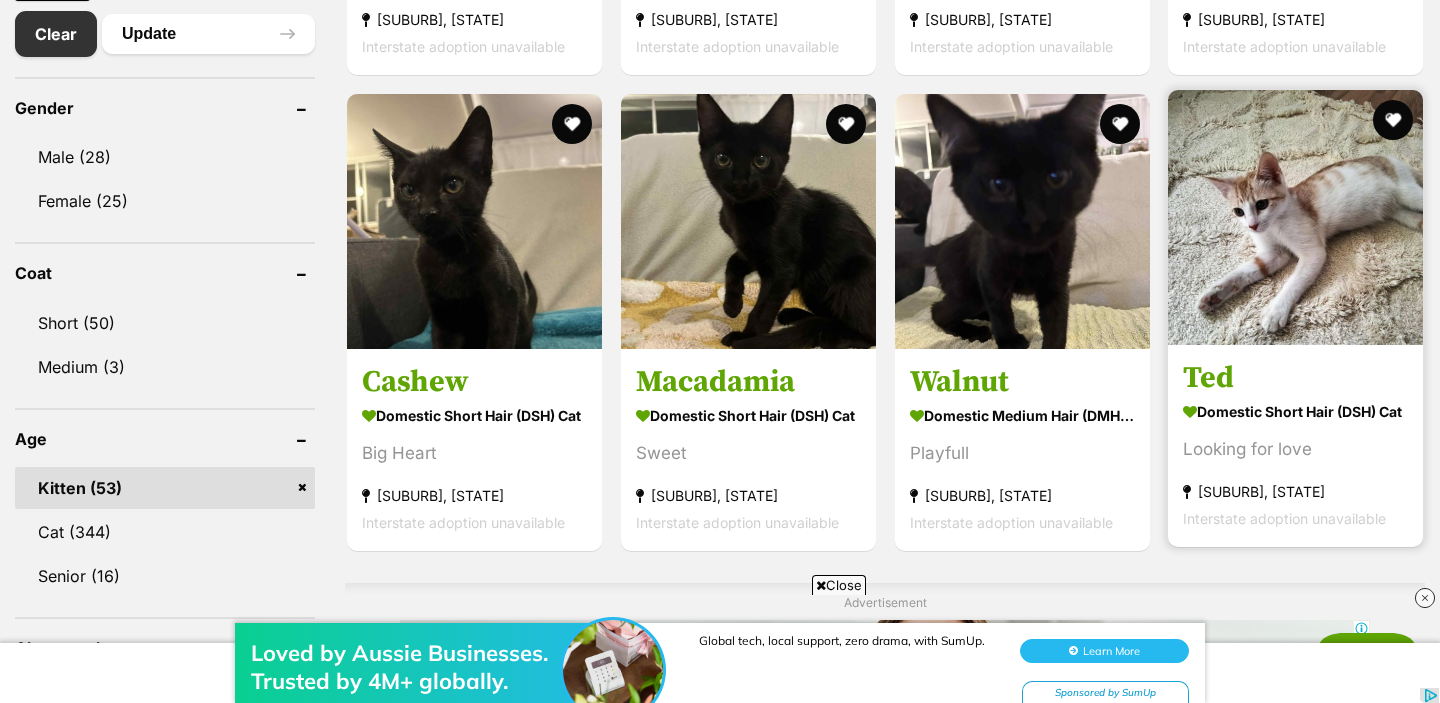 click at bounding box center (1295, 217) 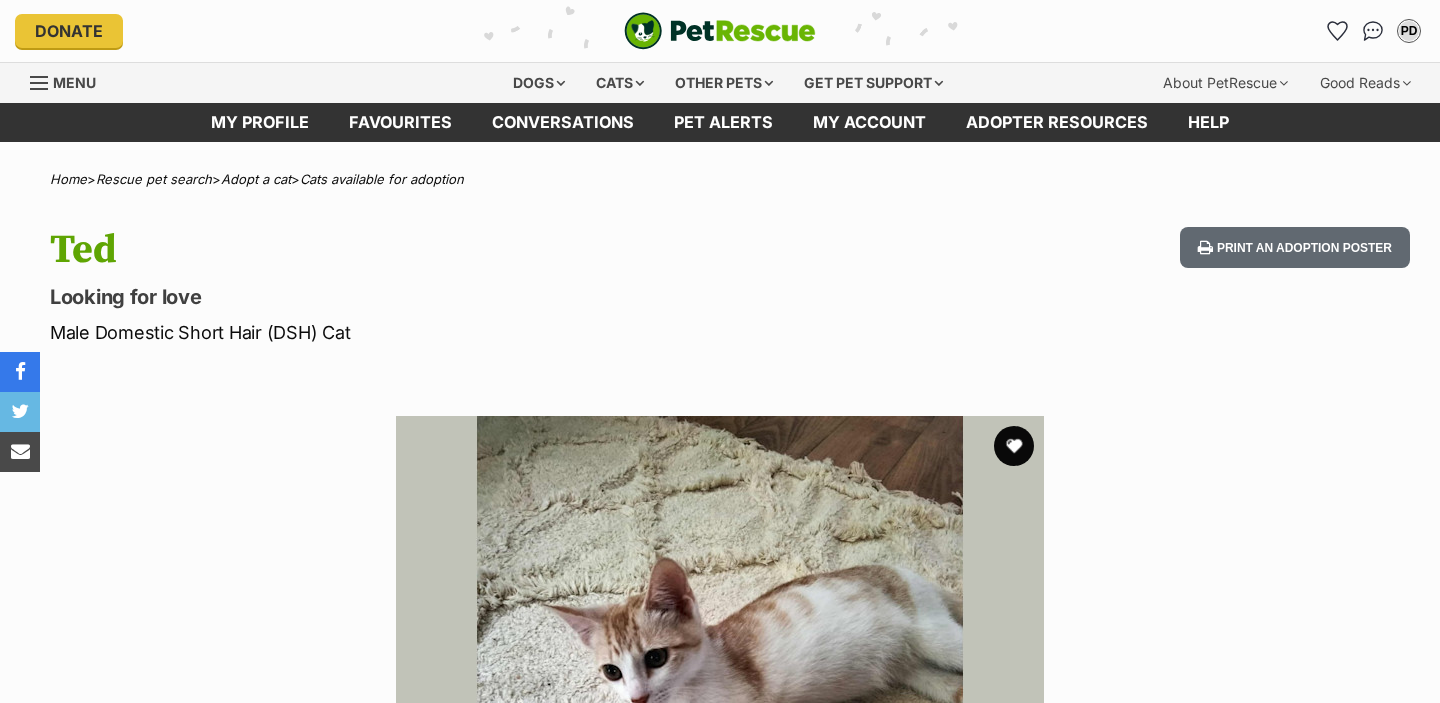 scroll, scrollTop: 0, scrollLeft: 0, axis: both 